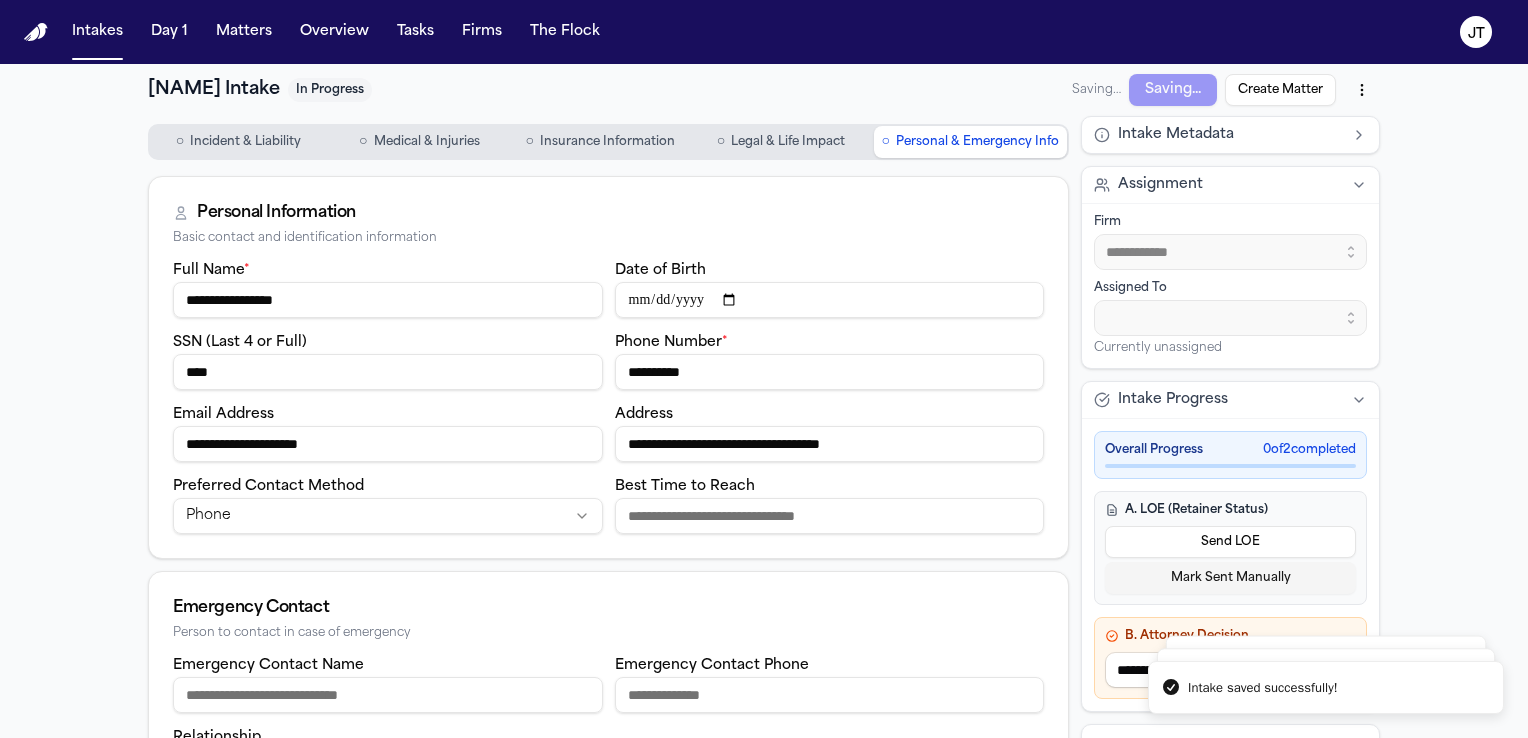 scroll, scrollTop: 0, scrollLeft: 0, axis: both 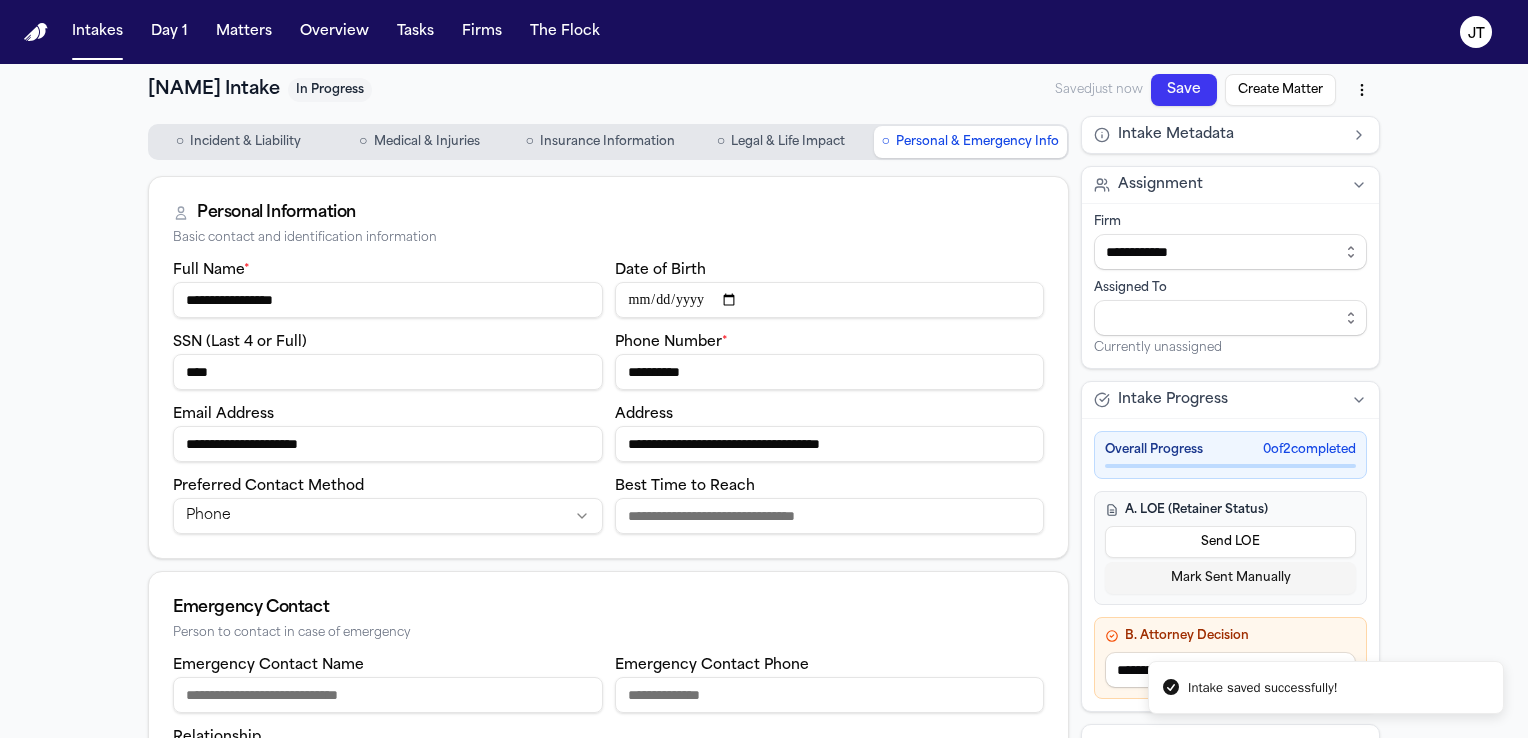 click at bounding box center (36, 32) 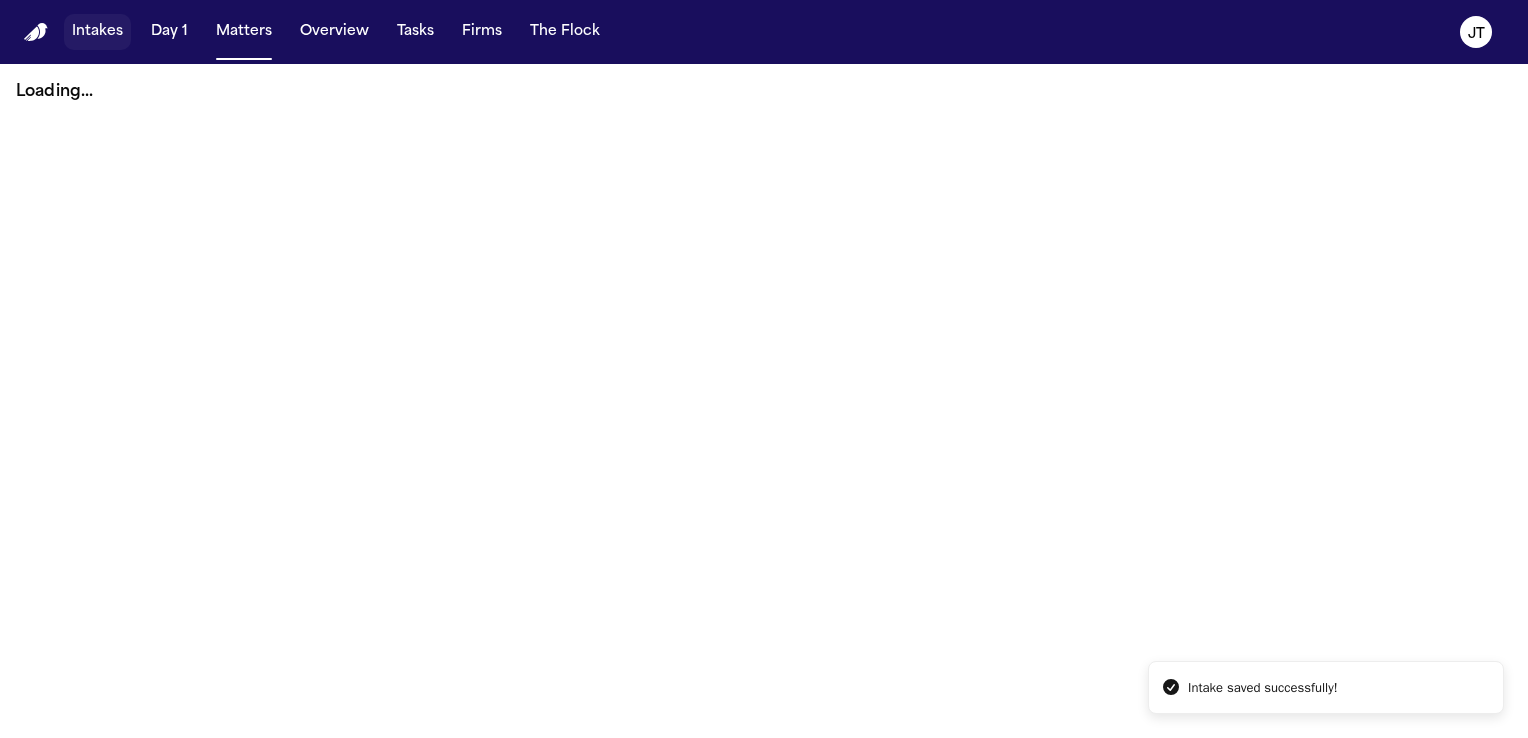 click on "Intakes" at bounding box center (97, 32) 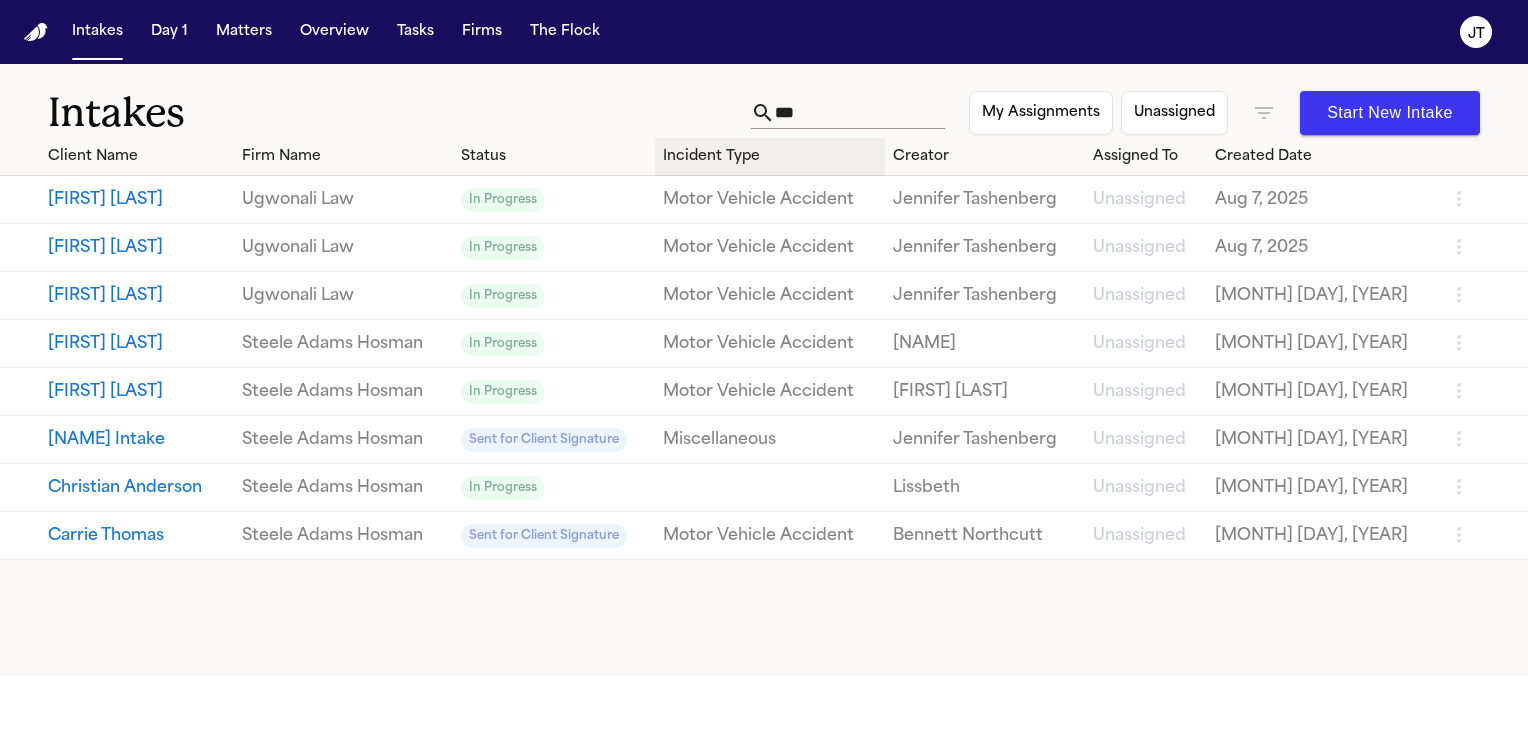 type 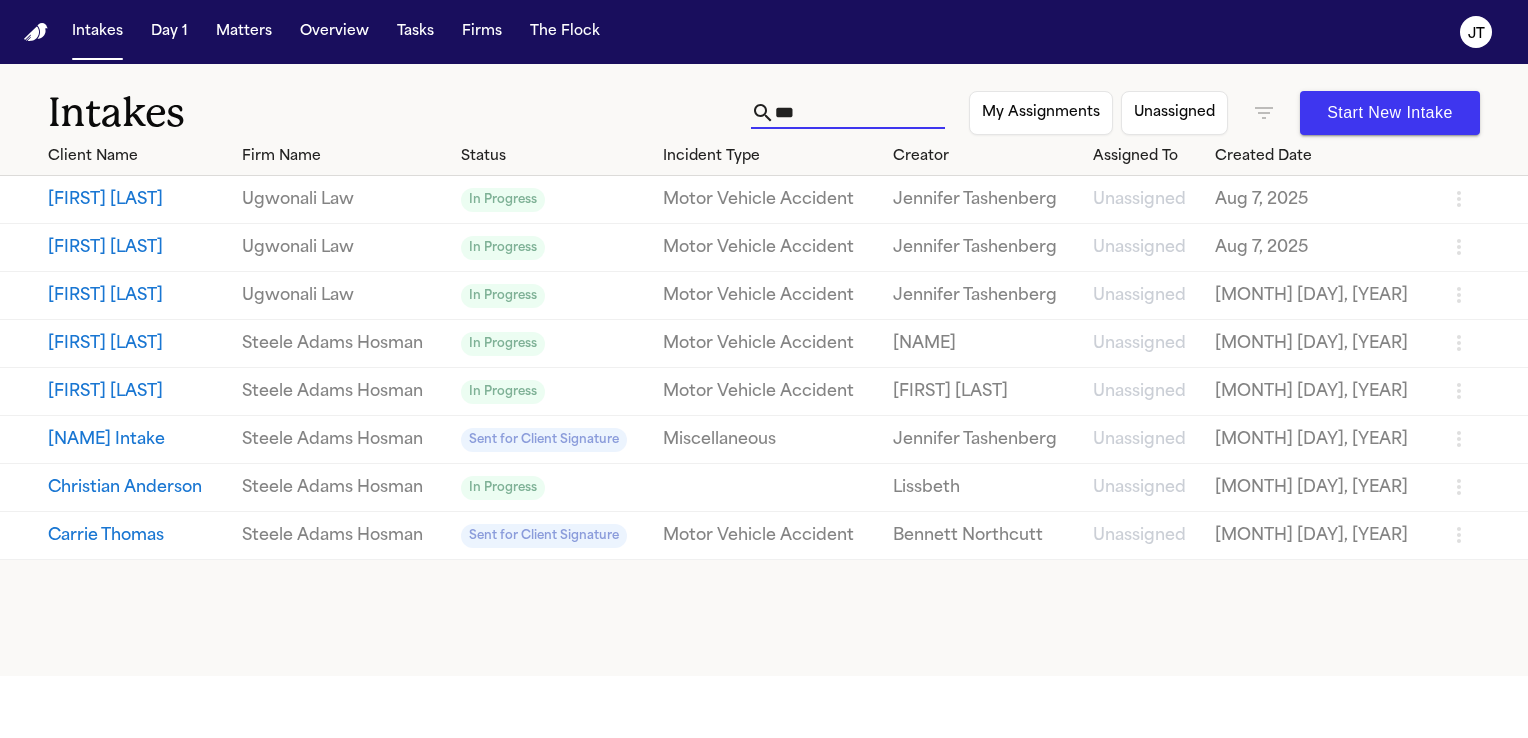 drag, startPoint x: 796, startPoint y: 115, endPoint x: 717, endPoint y: 114, distance: 79.00633 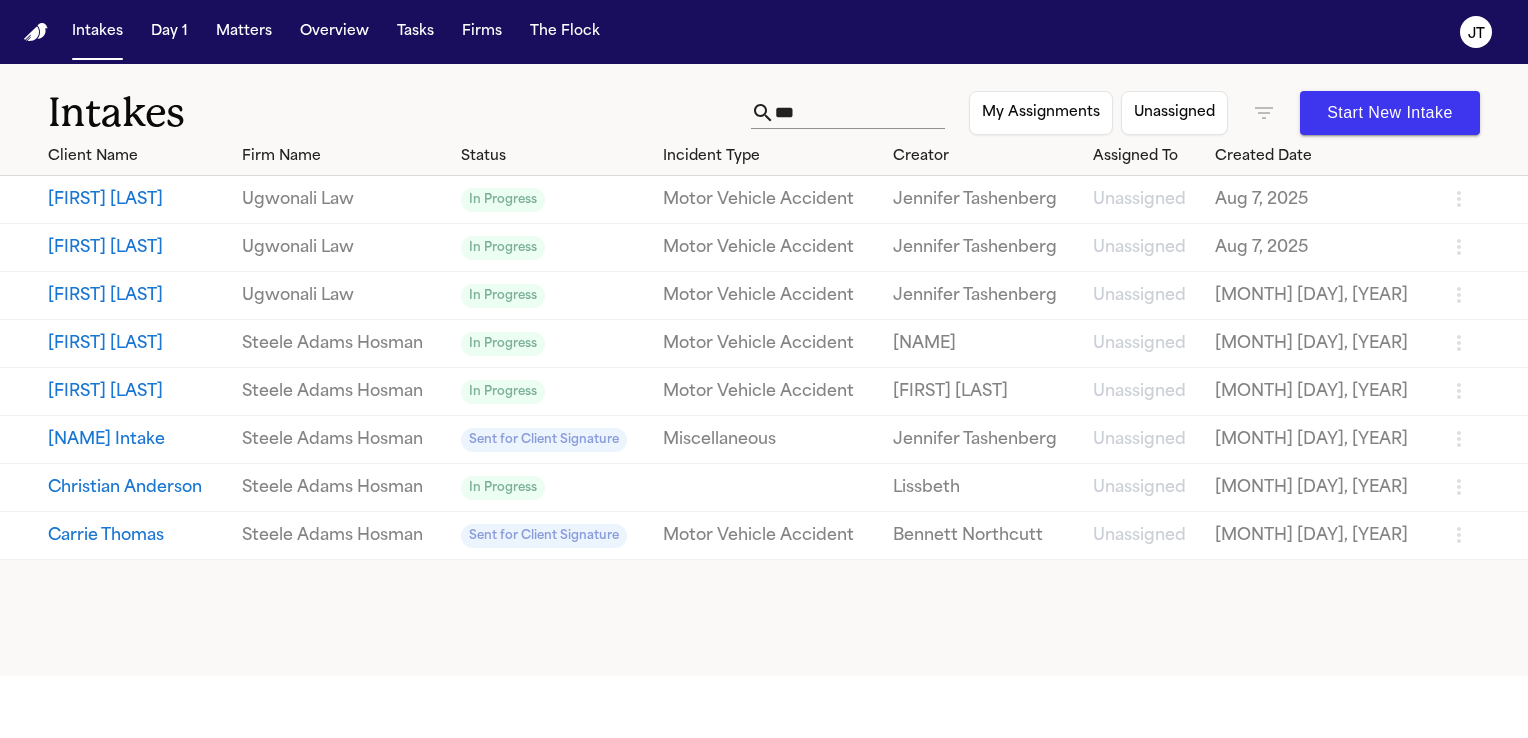 click on "Intakes" at bounding box center (399, 113) 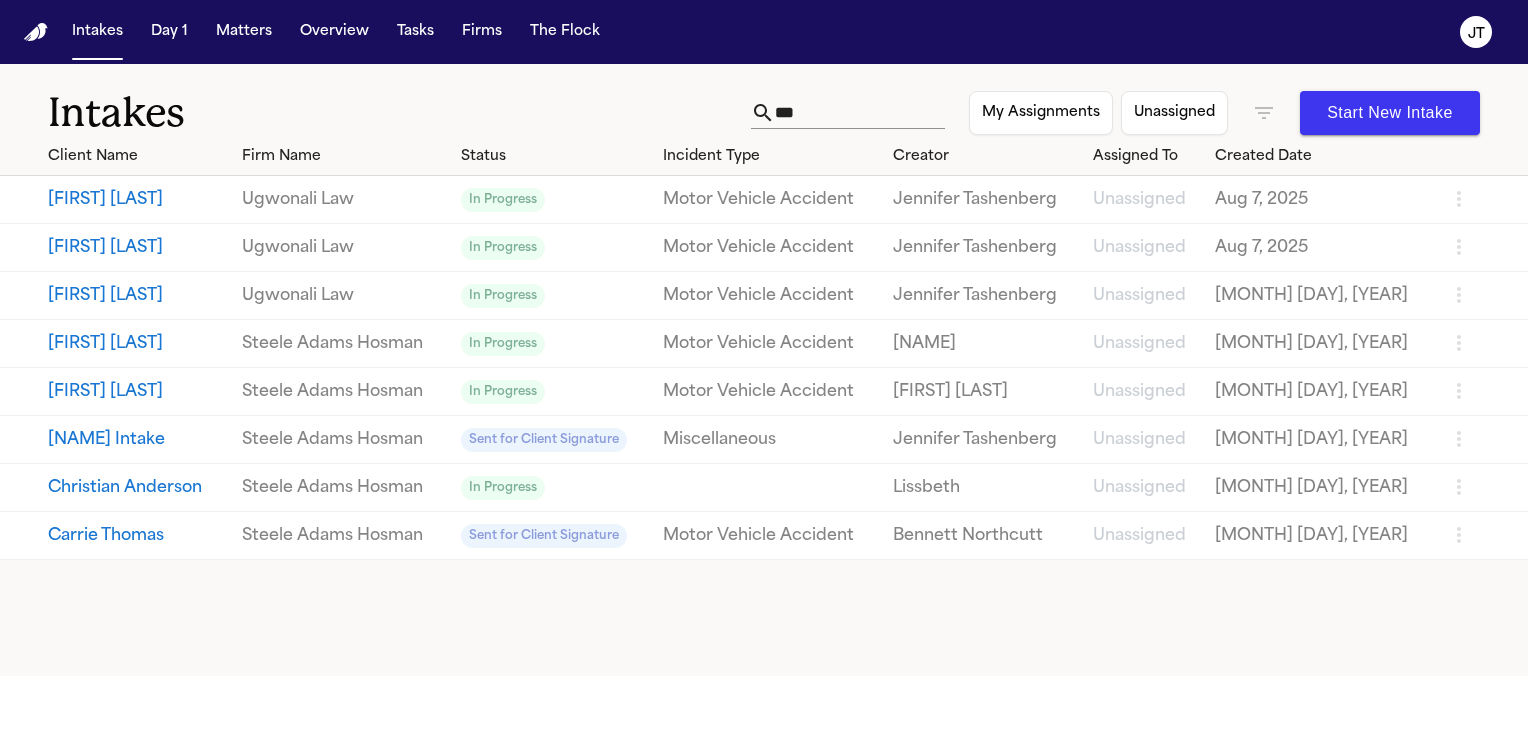 click on "***" at bounding box center (860, 113) 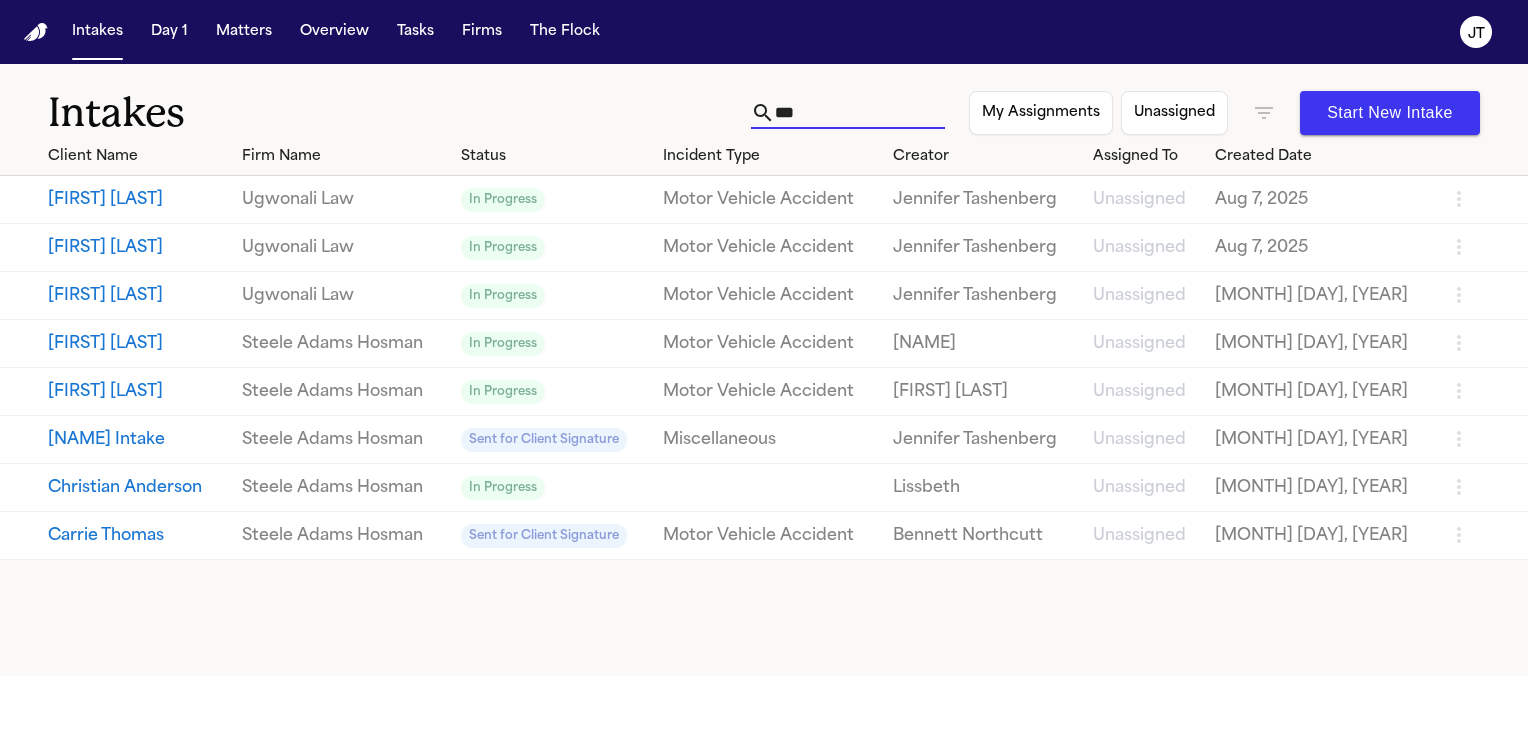 drag, startPoint x: 802, startPoint y: 101, endPoint x: 700, endPoint y: 119, distance: 103.57606 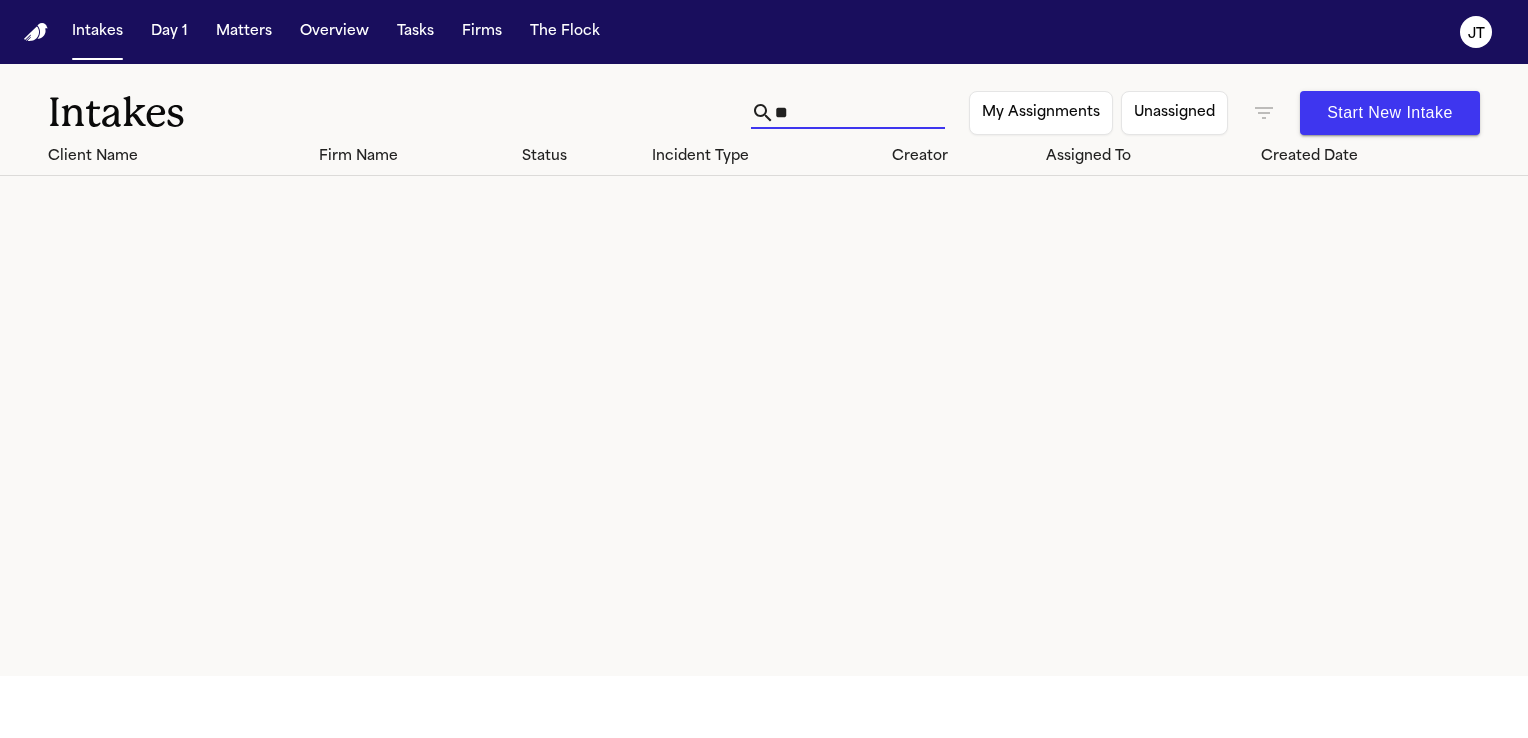 type on "*" 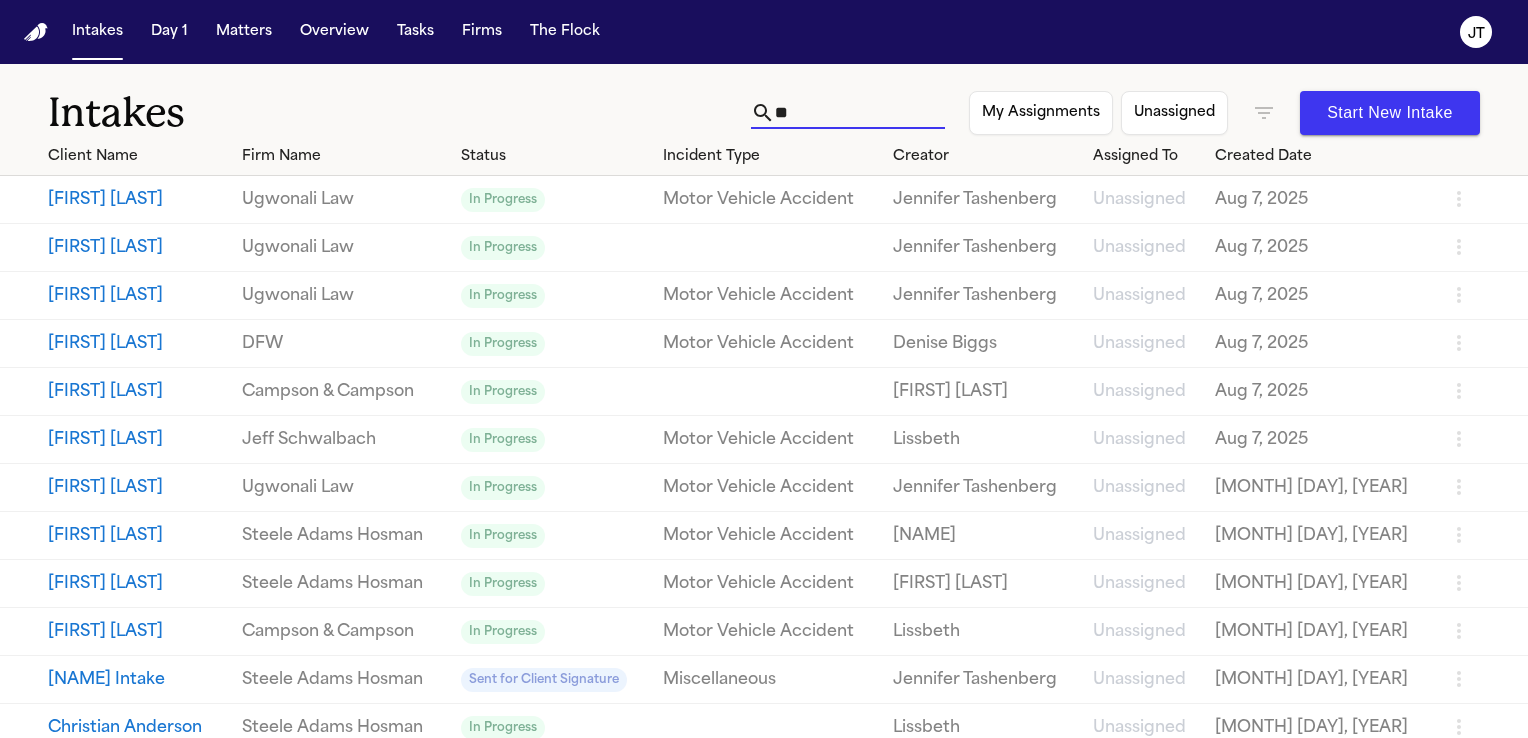 type on "*" 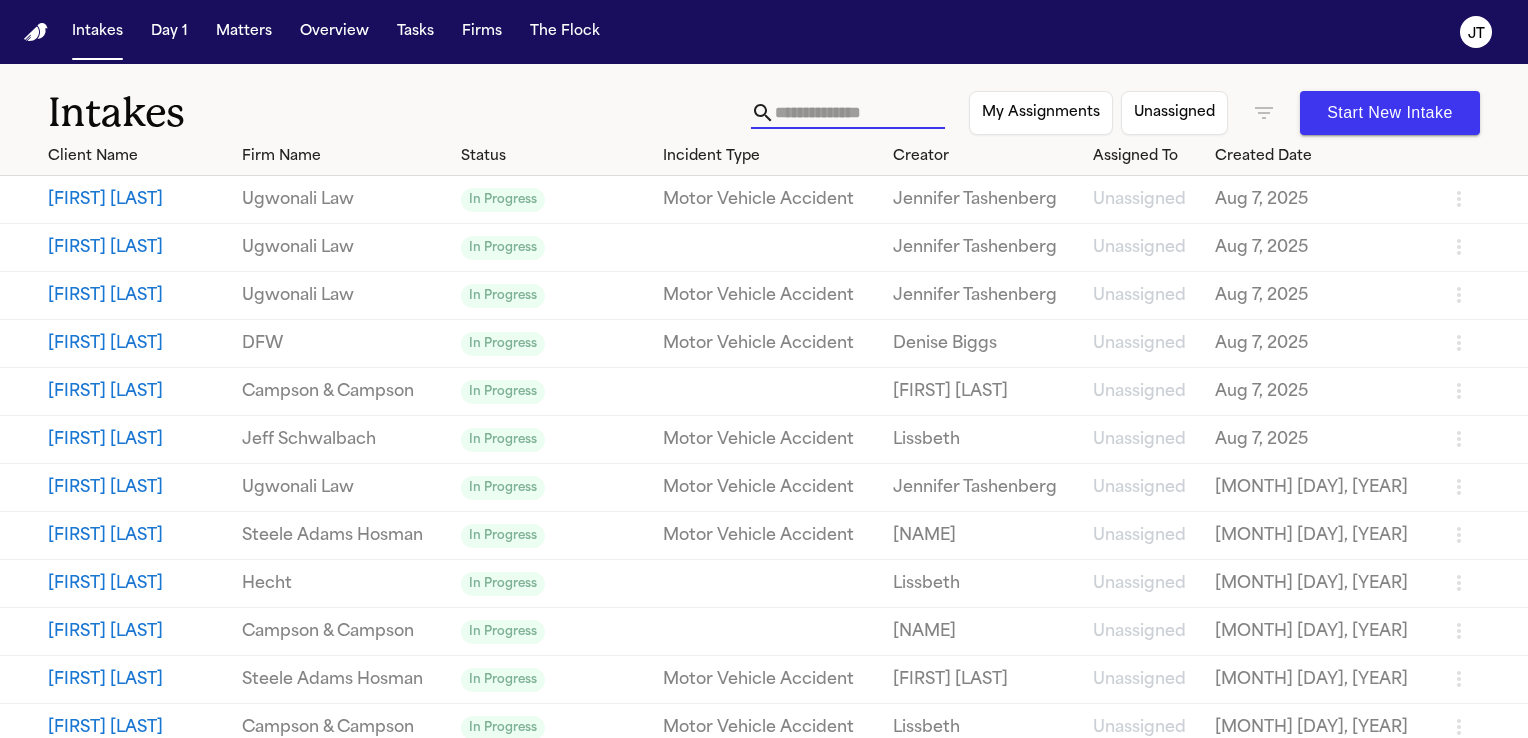 type 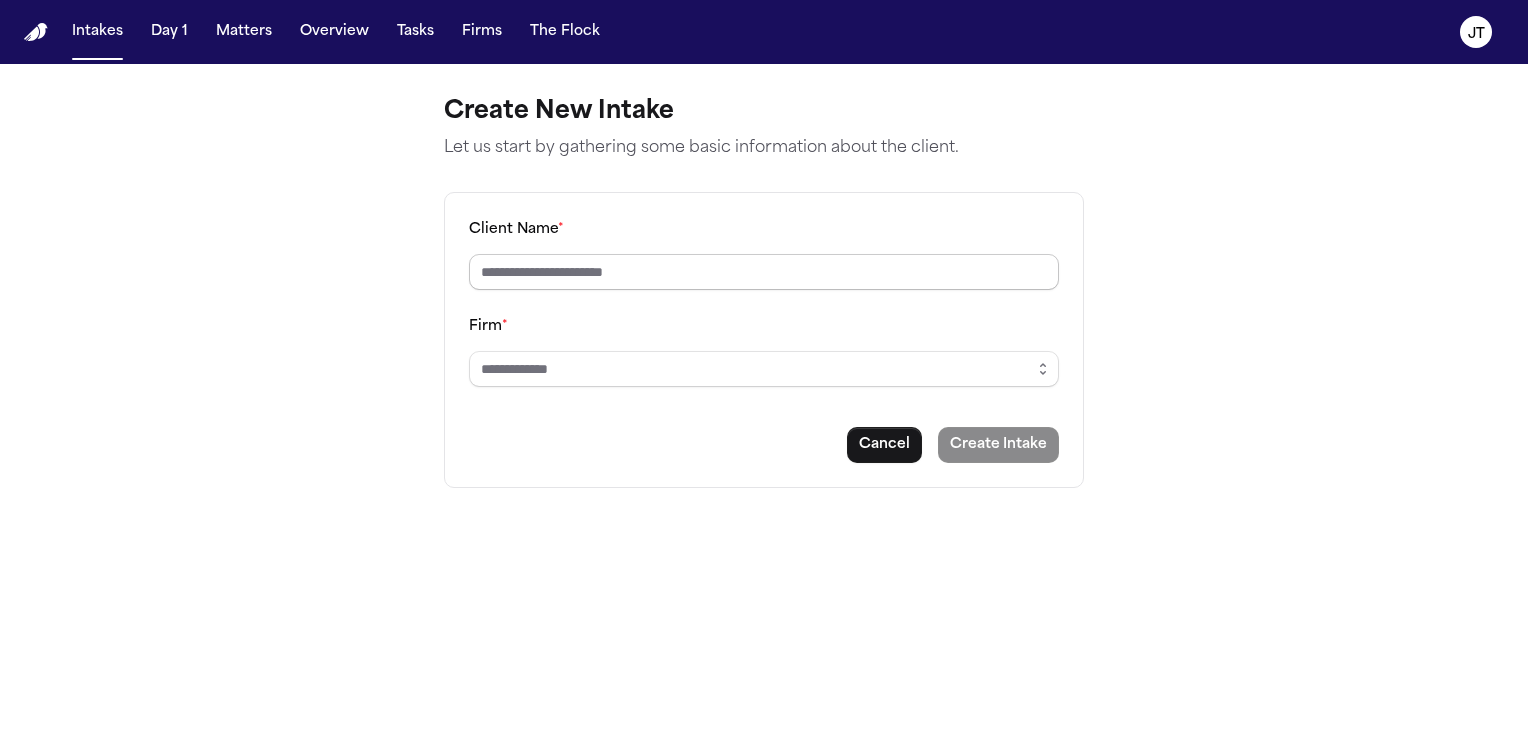 click on "Client Name  *" at bounding box center (764, 272) 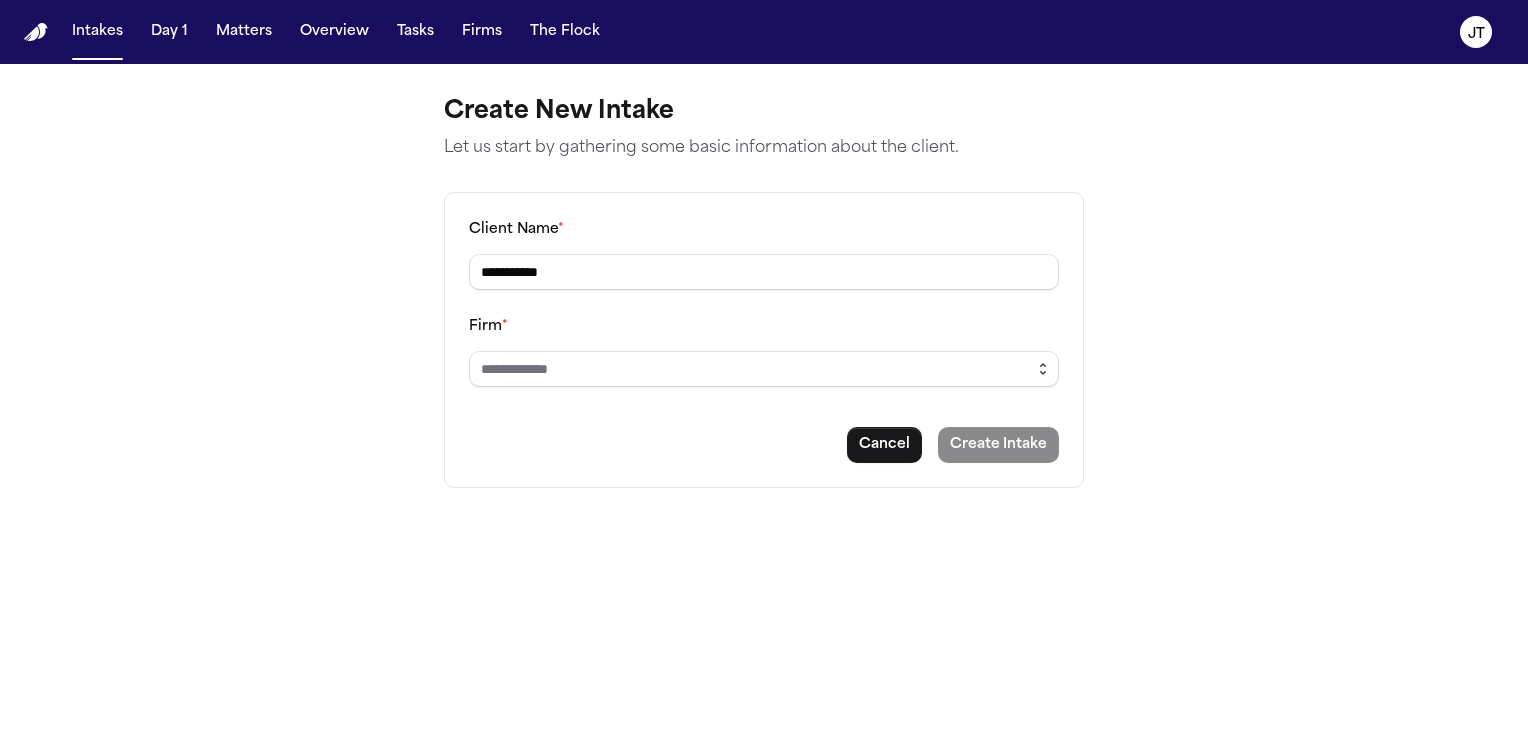 type on "**********" 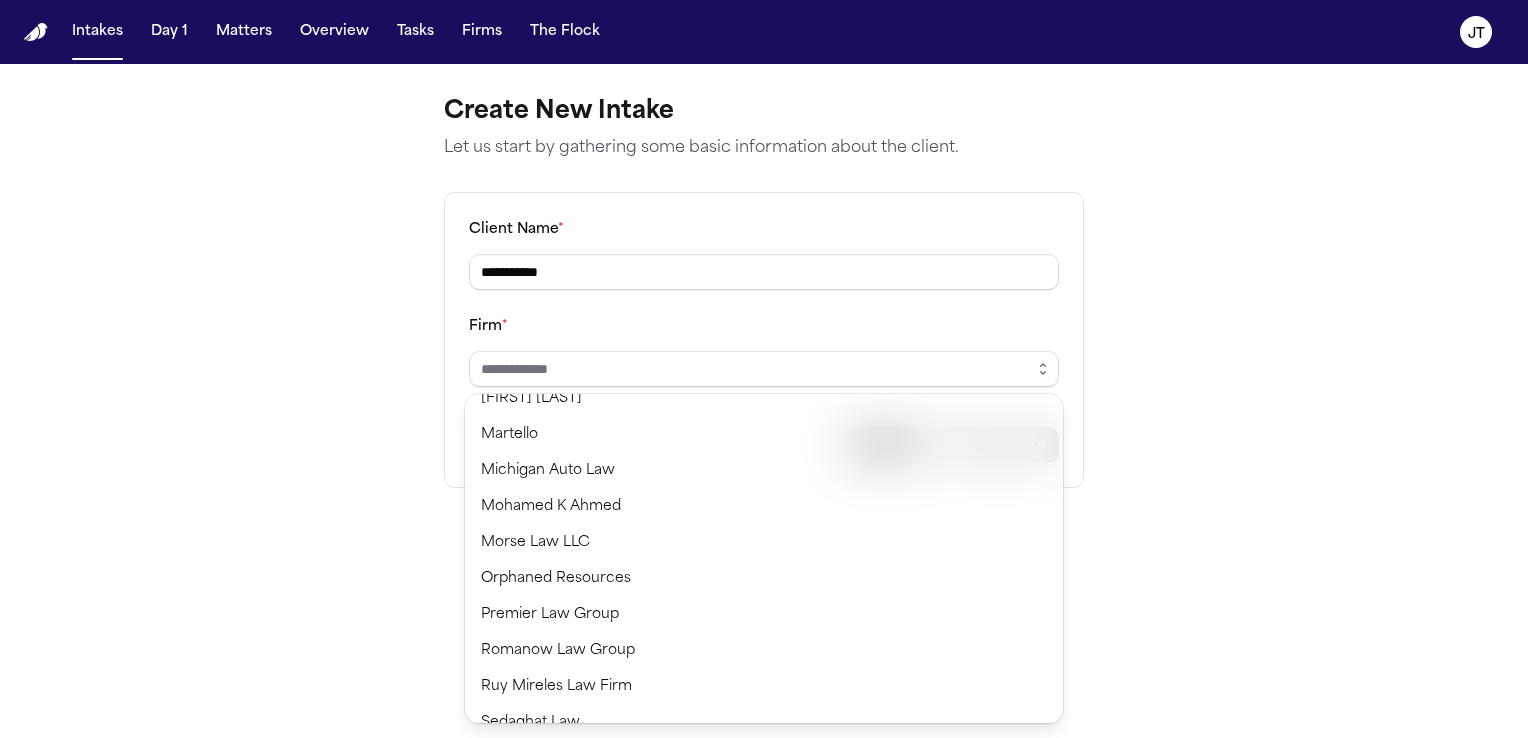 scroll, scrollTop: 1551, scrollLeft: 0, axis: vertical 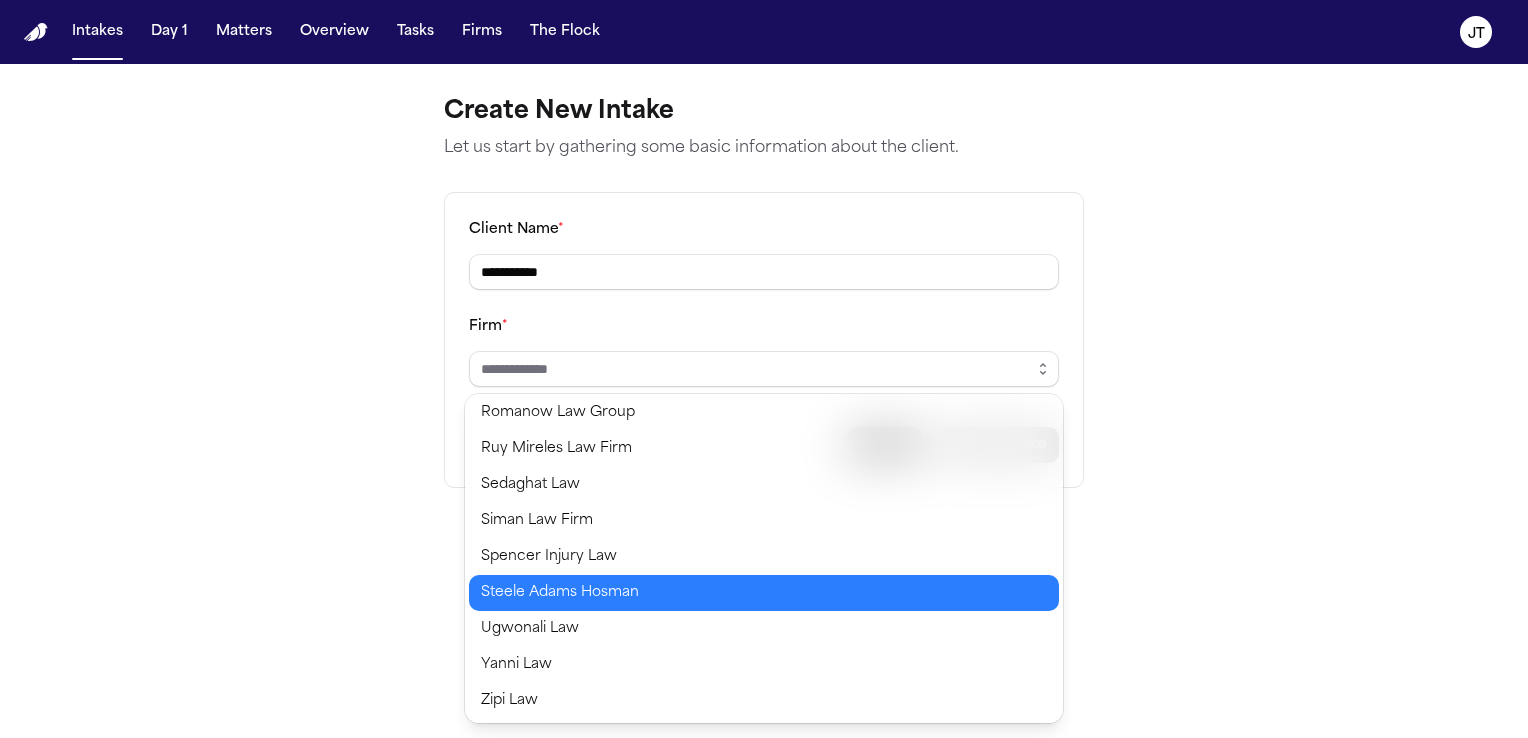 type on "**********" 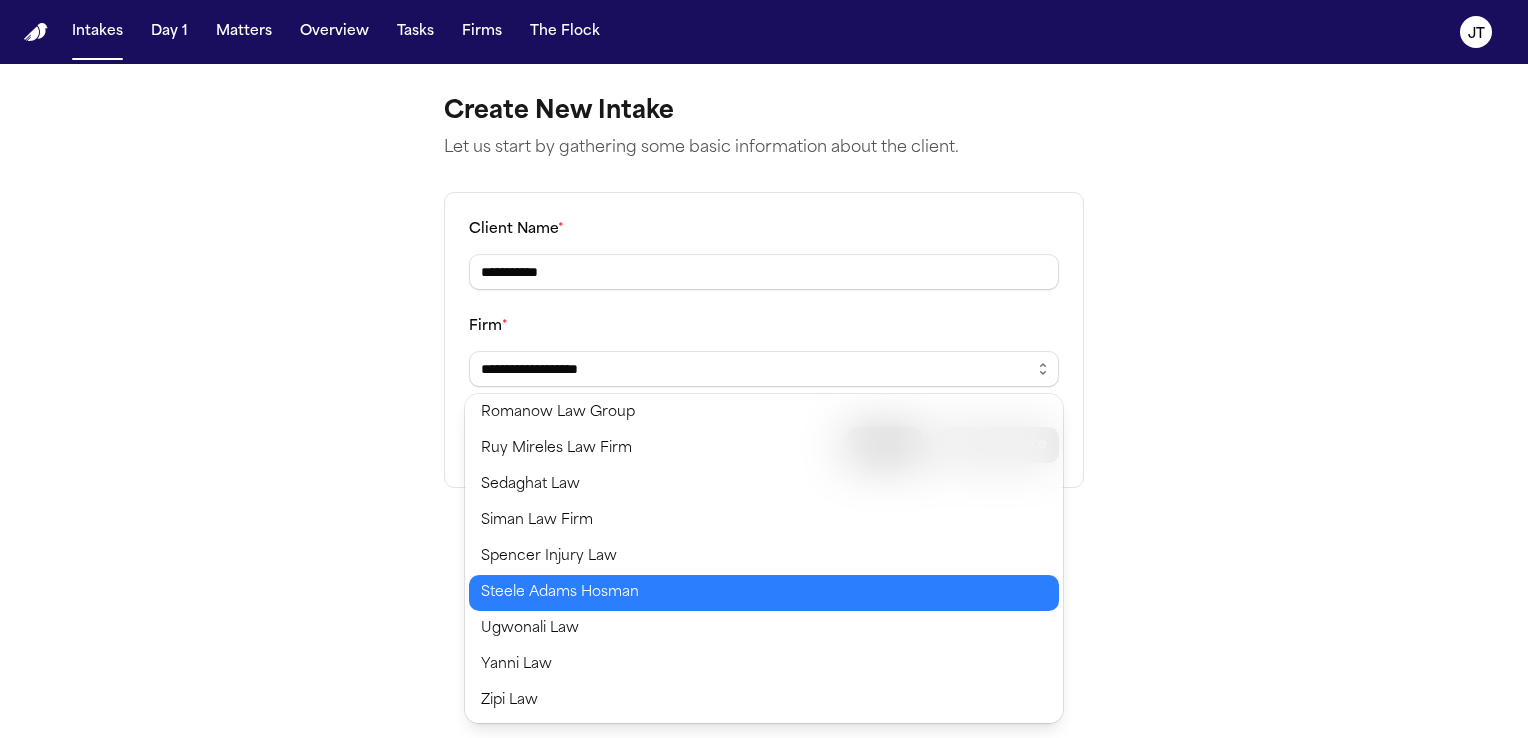 click on "JT [NAME]" at bounding box center [764, 369] 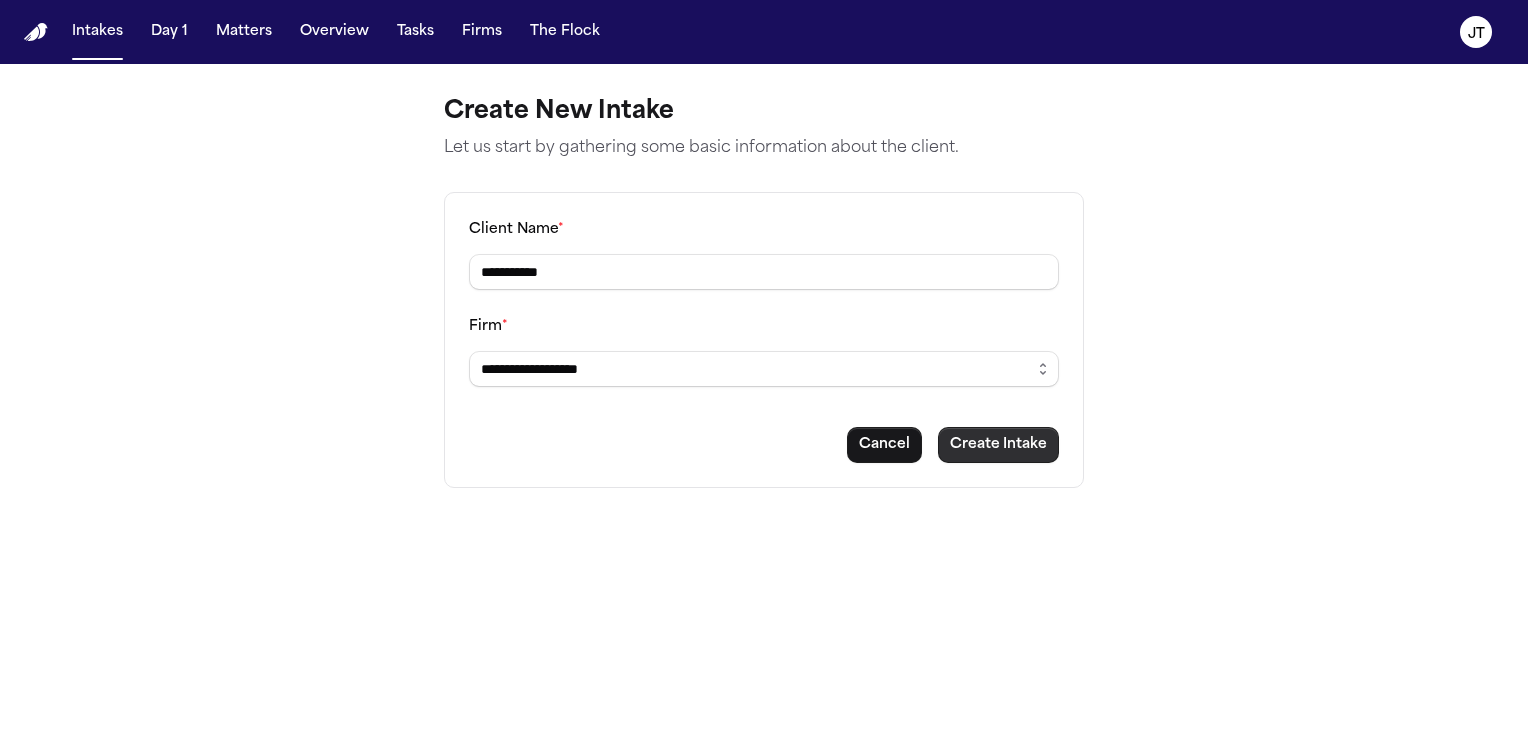 click on "Create Intake" at bounding box center [998, 445] 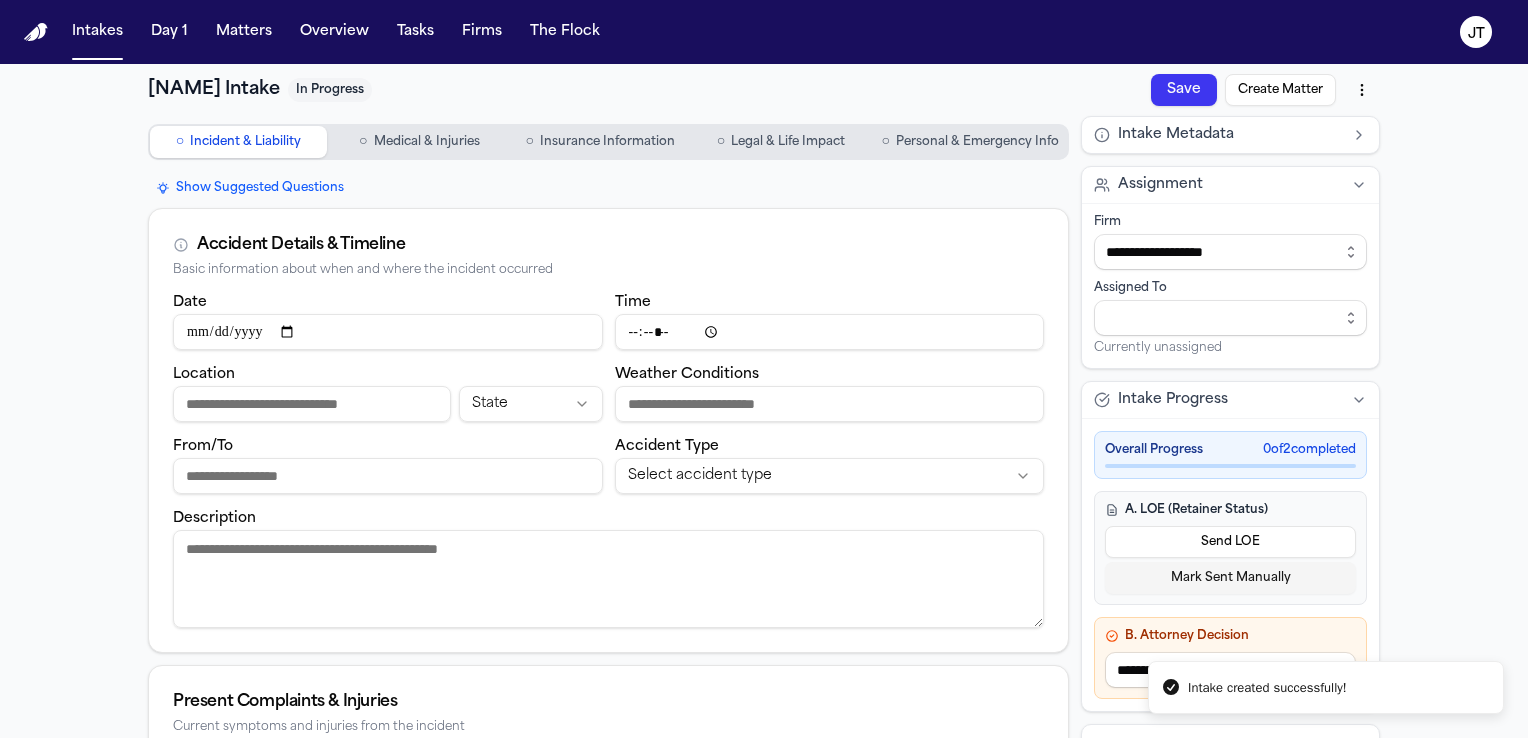 click on "○ Personal & Emergency Info" at bounding box center [970, 142] 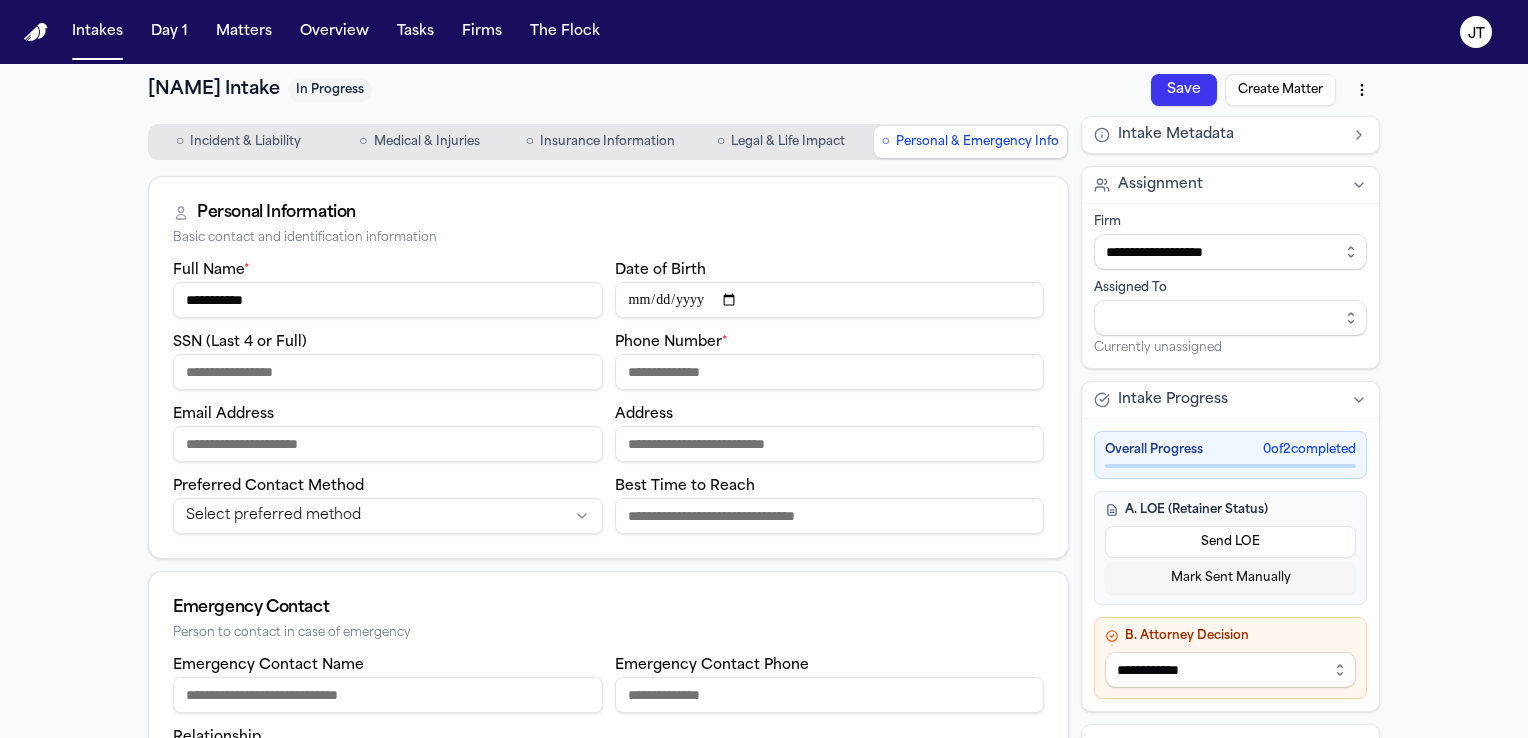 type 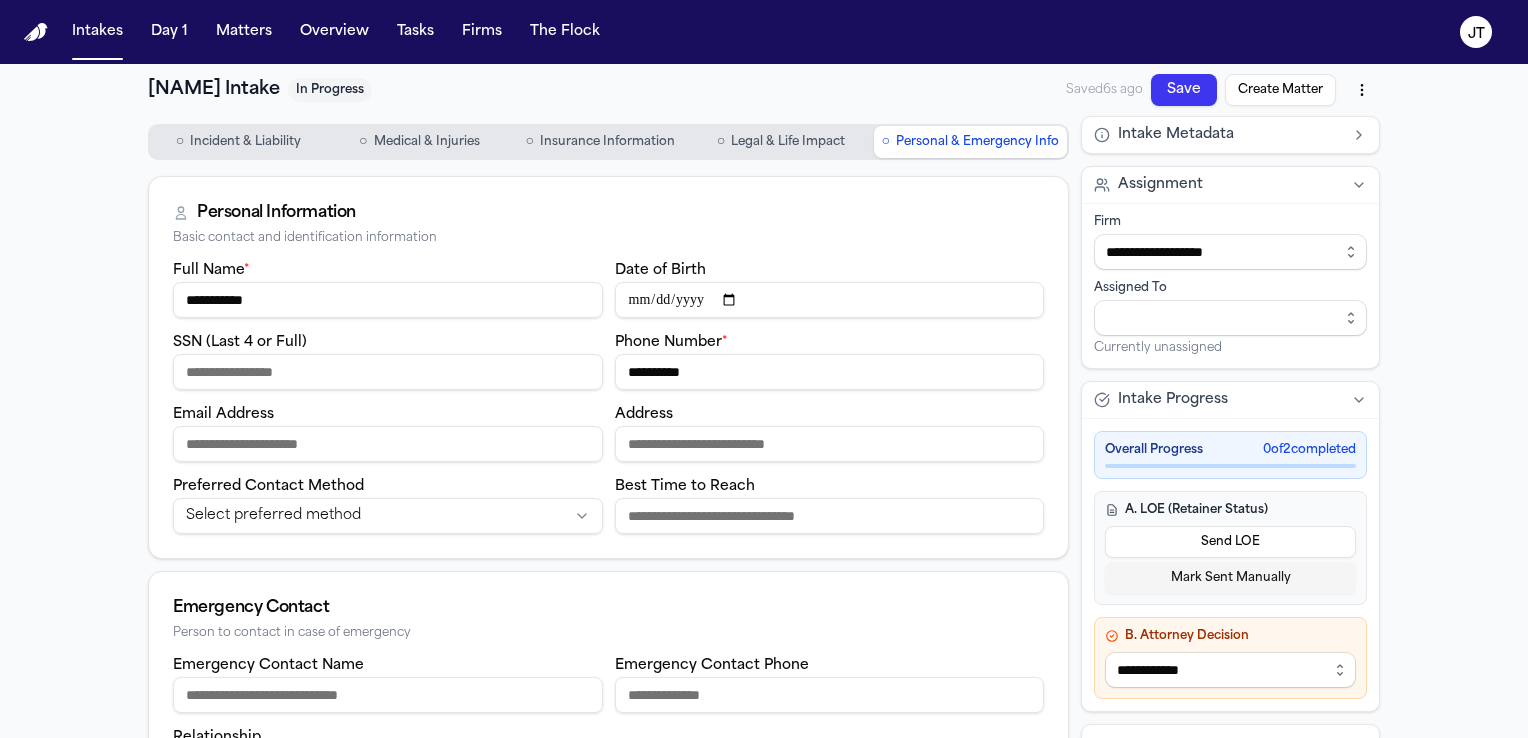 type on "**********" 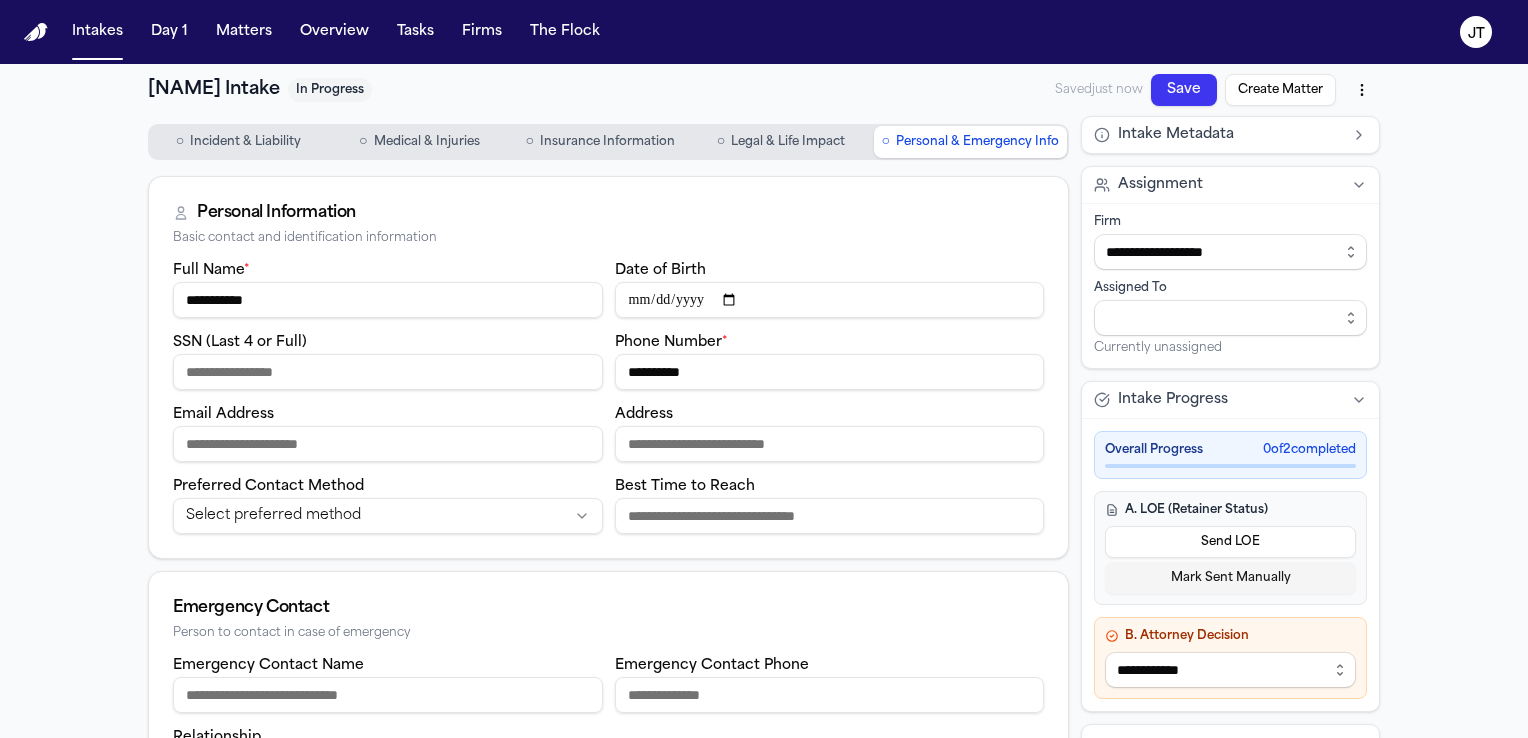 drag, startPoint x: 741, startPoint y: 372, endPoint x: 604, endPoint y: 368, distance: 137.05838 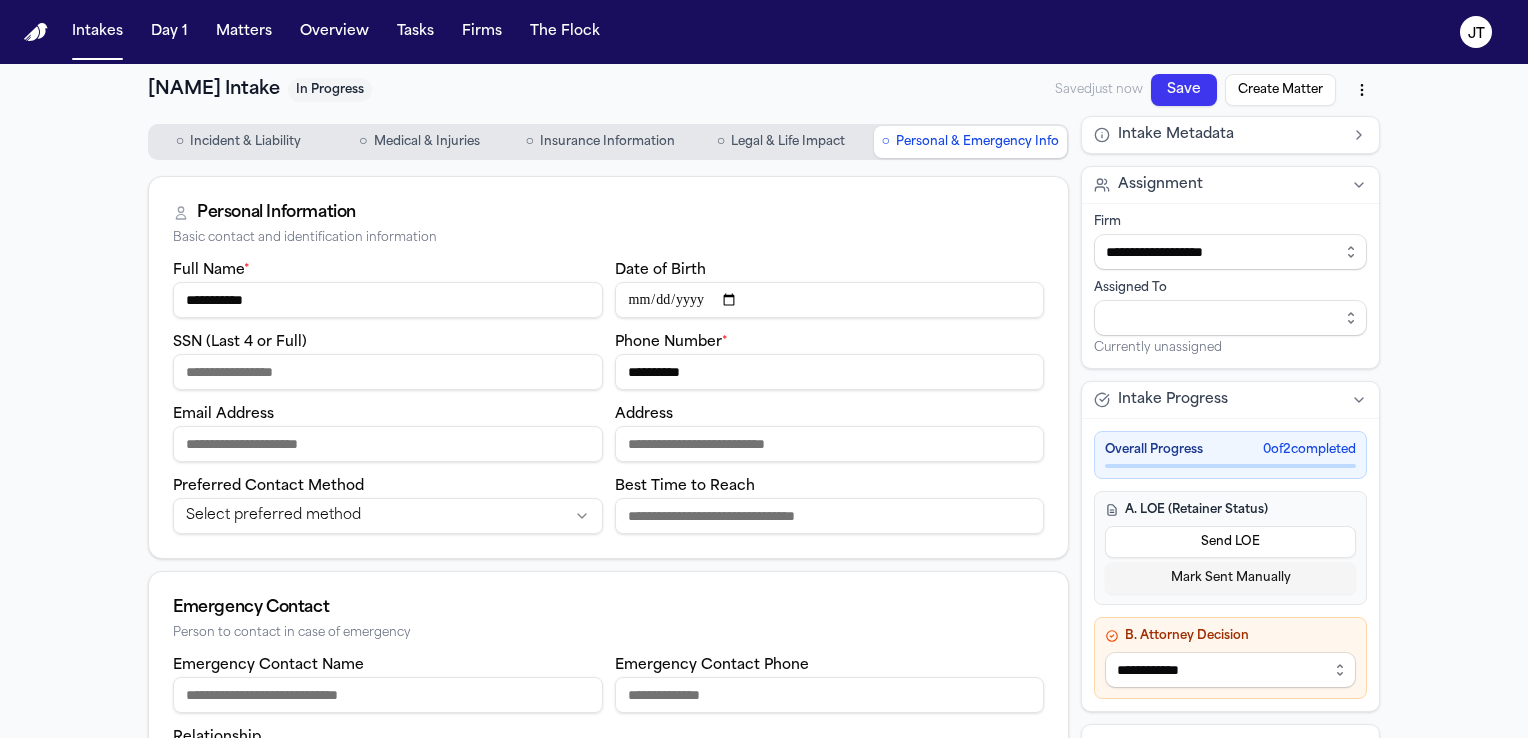 click on "**********" at bounding box center [764, 510] 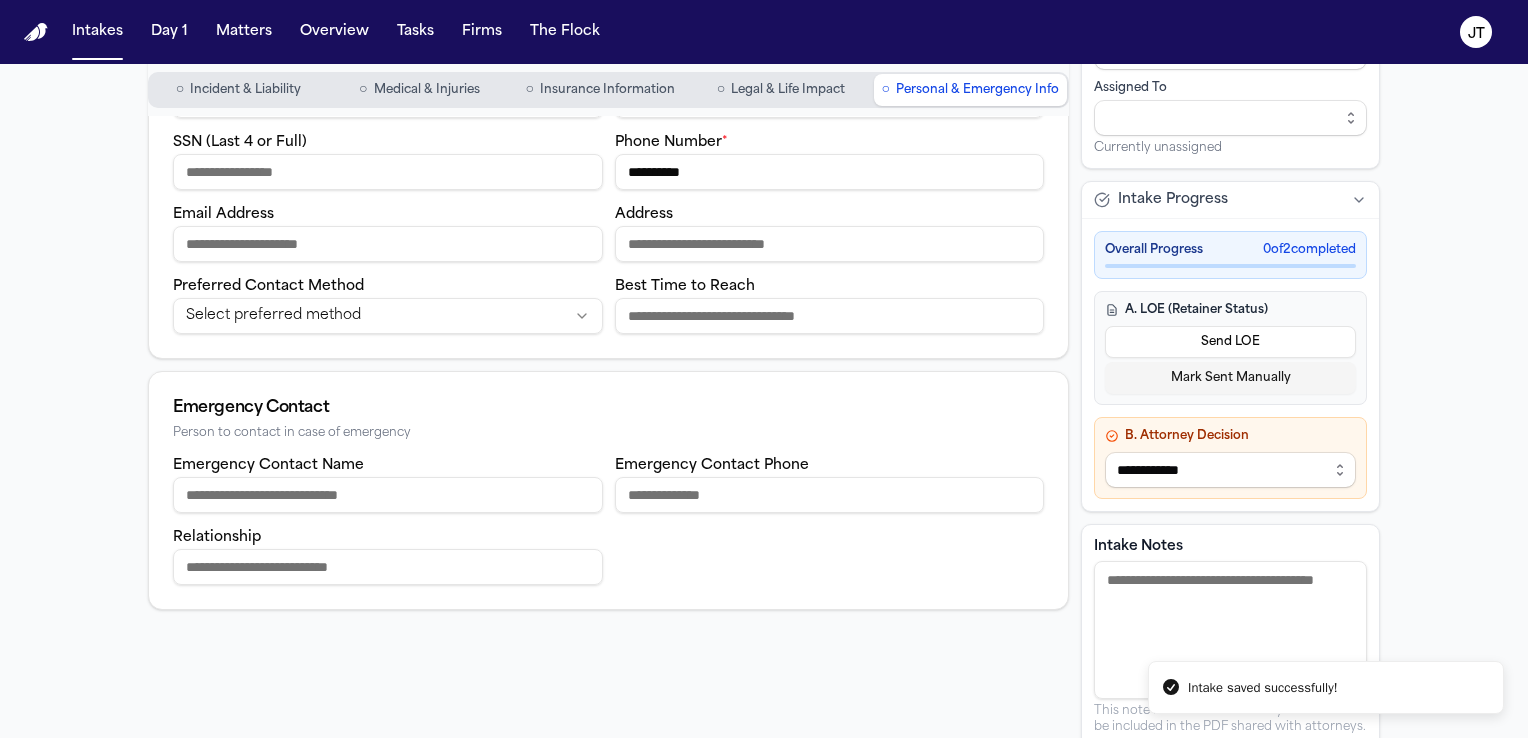 scroll, scrollTop: 0, scrollLeft: 0, axis: both 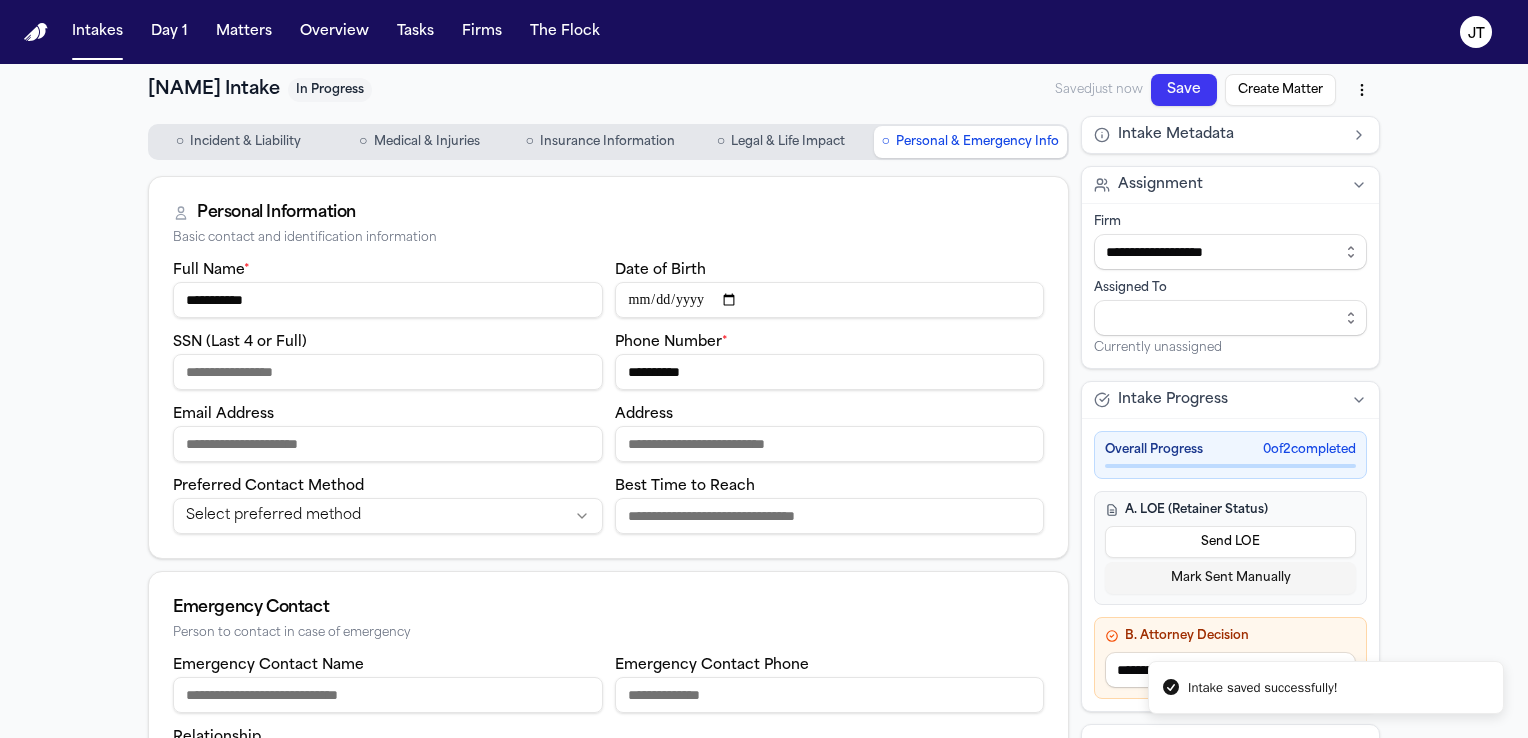 click on "**********" at bounding box center (764, 510) 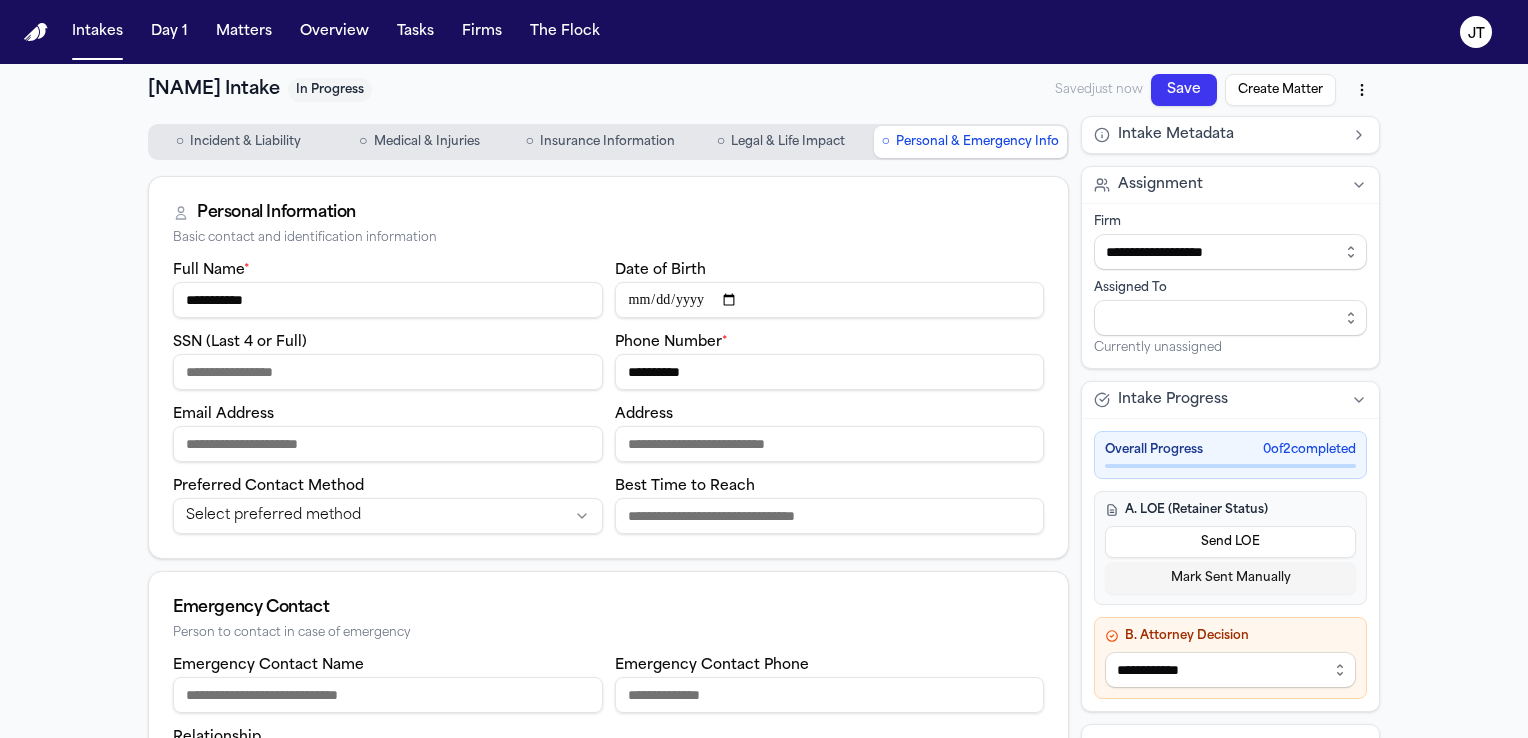 click on "Incident & Liability" at bounding box center (245, 142) 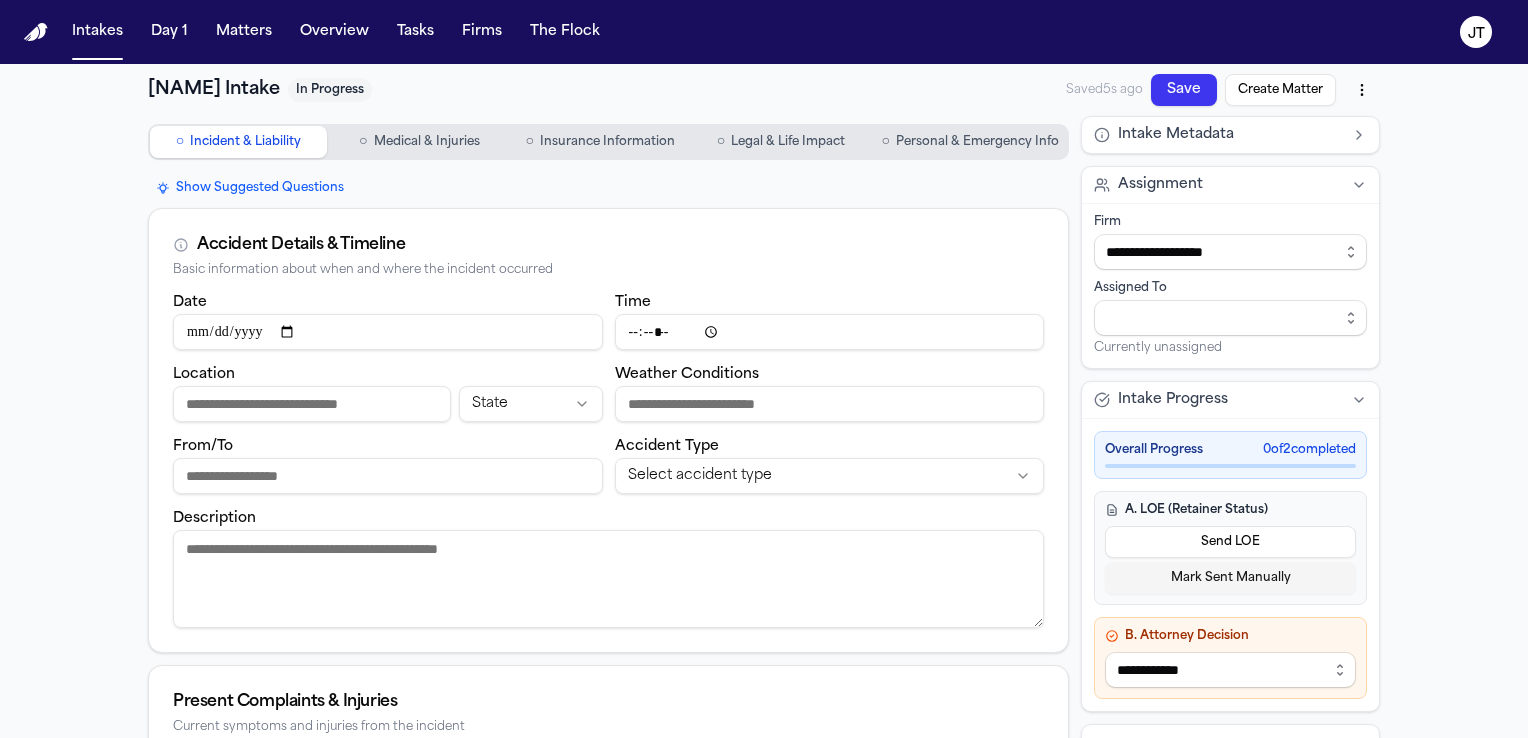 click on "Date" at bounding box center (388, 332) 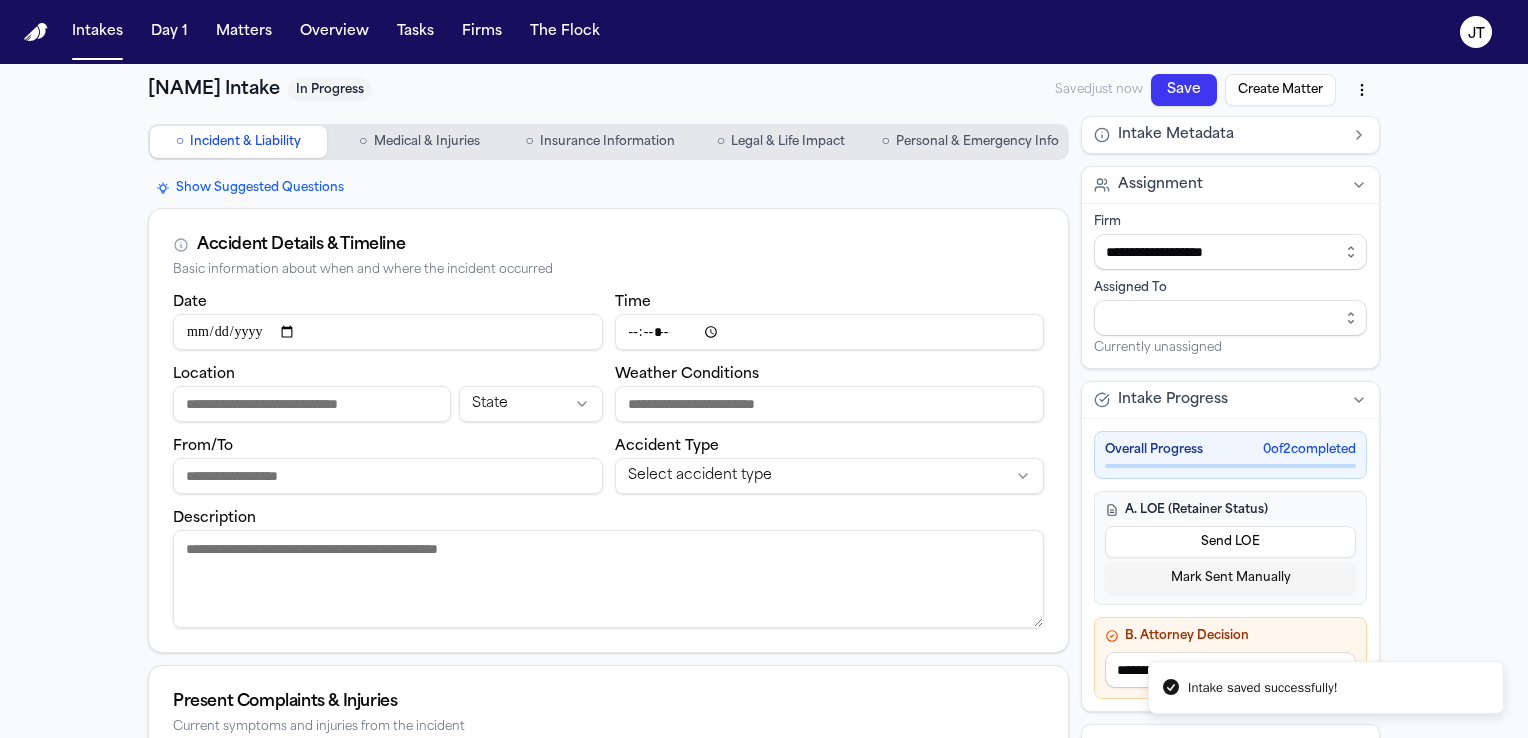 type on "**********" 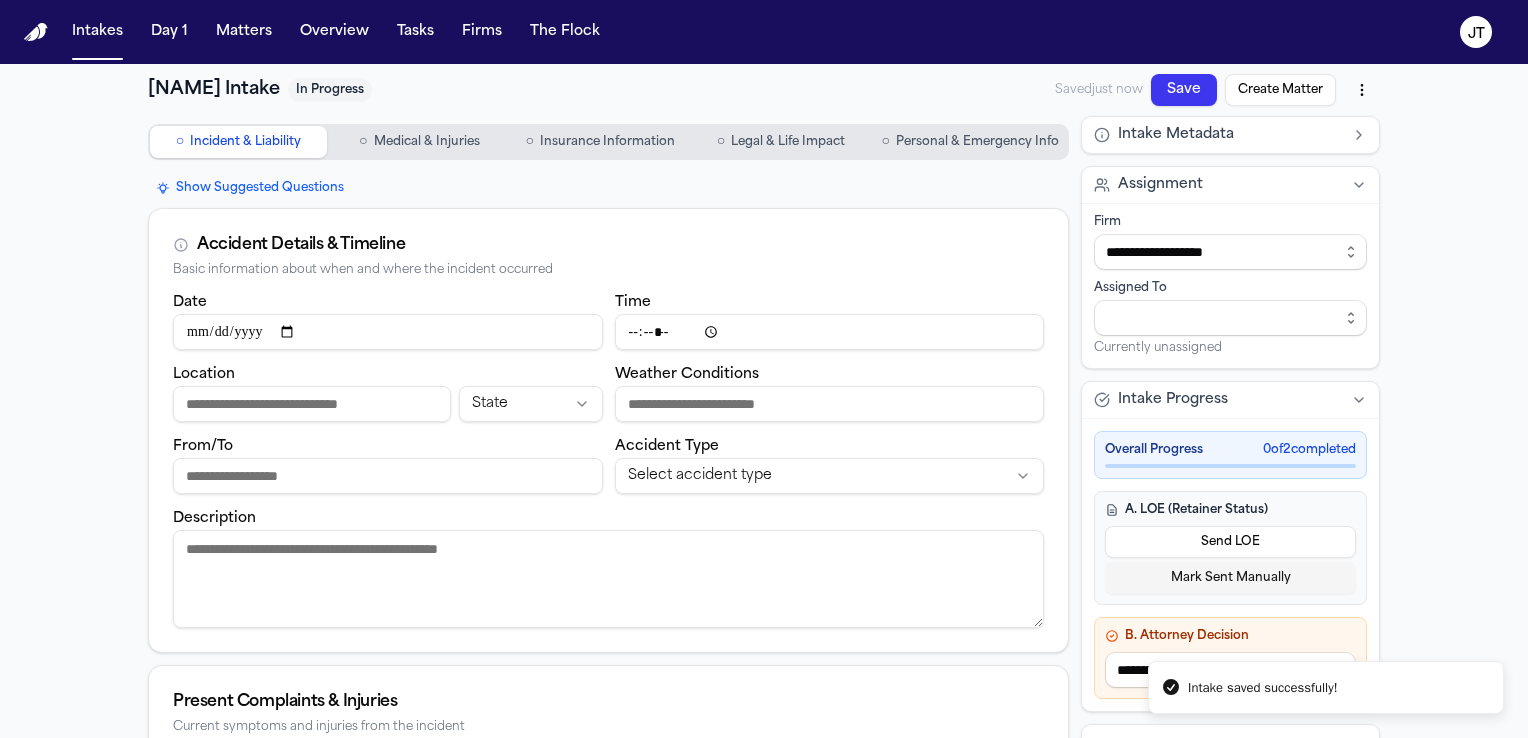 click on "Location" at bounding box center [312, 404] 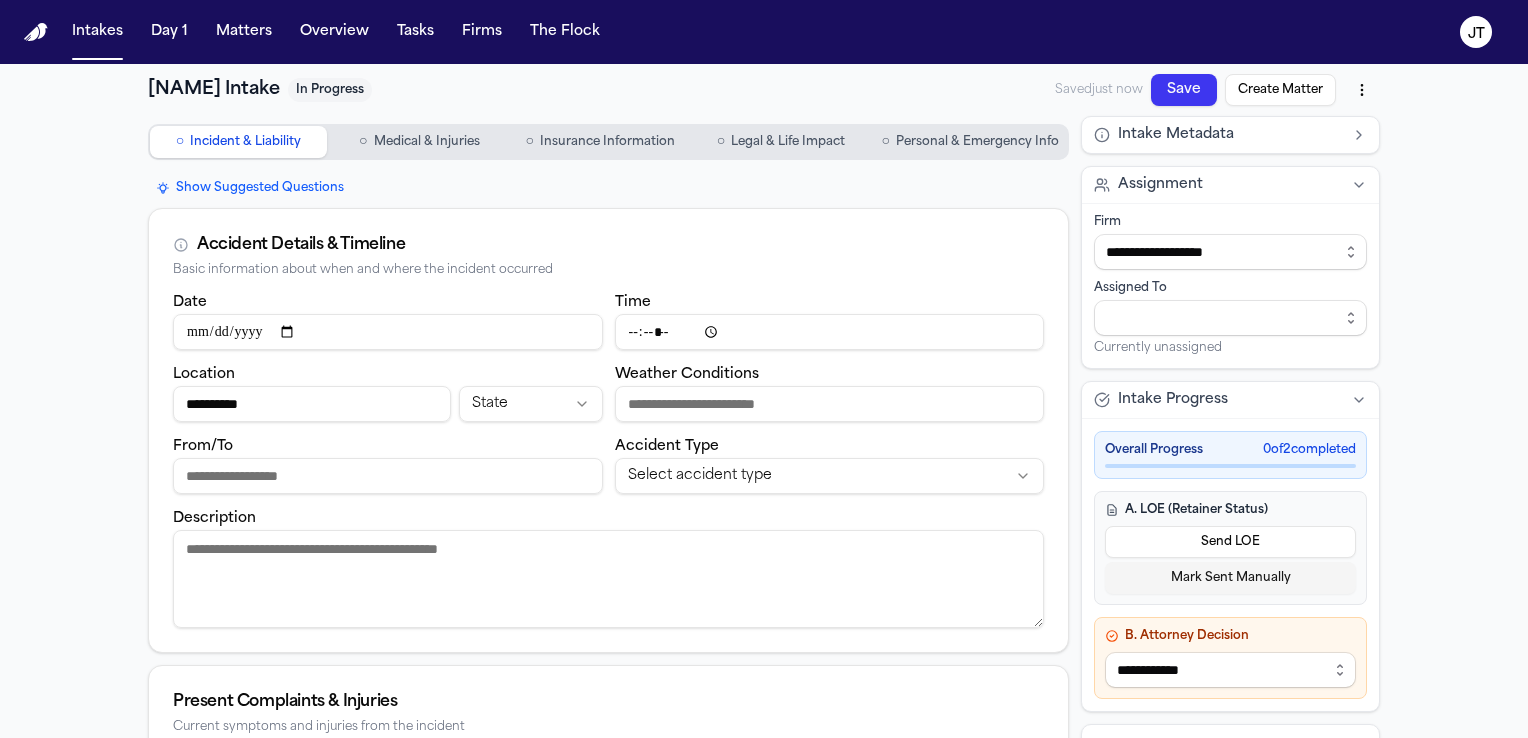 type on "**********" 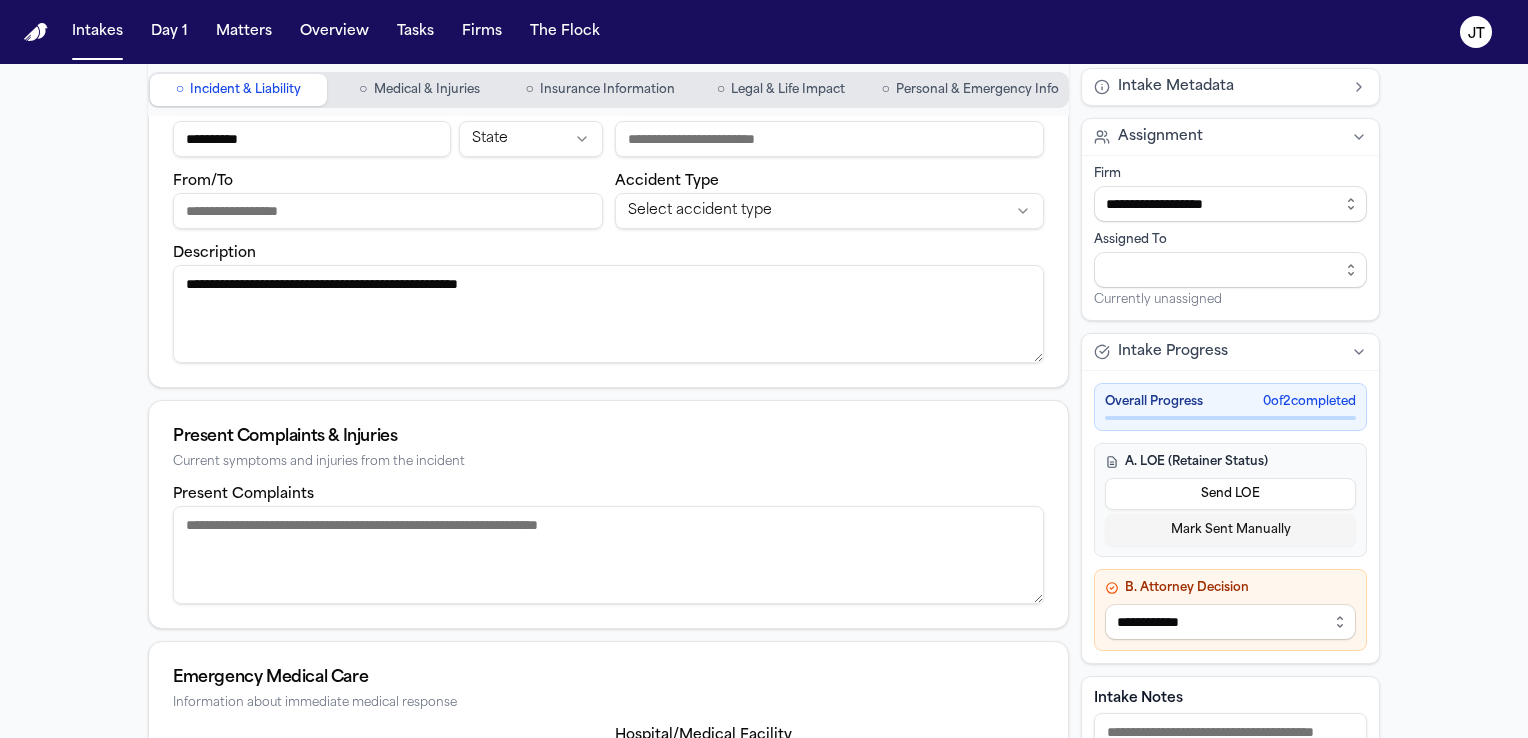 scroll, scrollTop: 300, scrollLeft: 0, axis: vertical 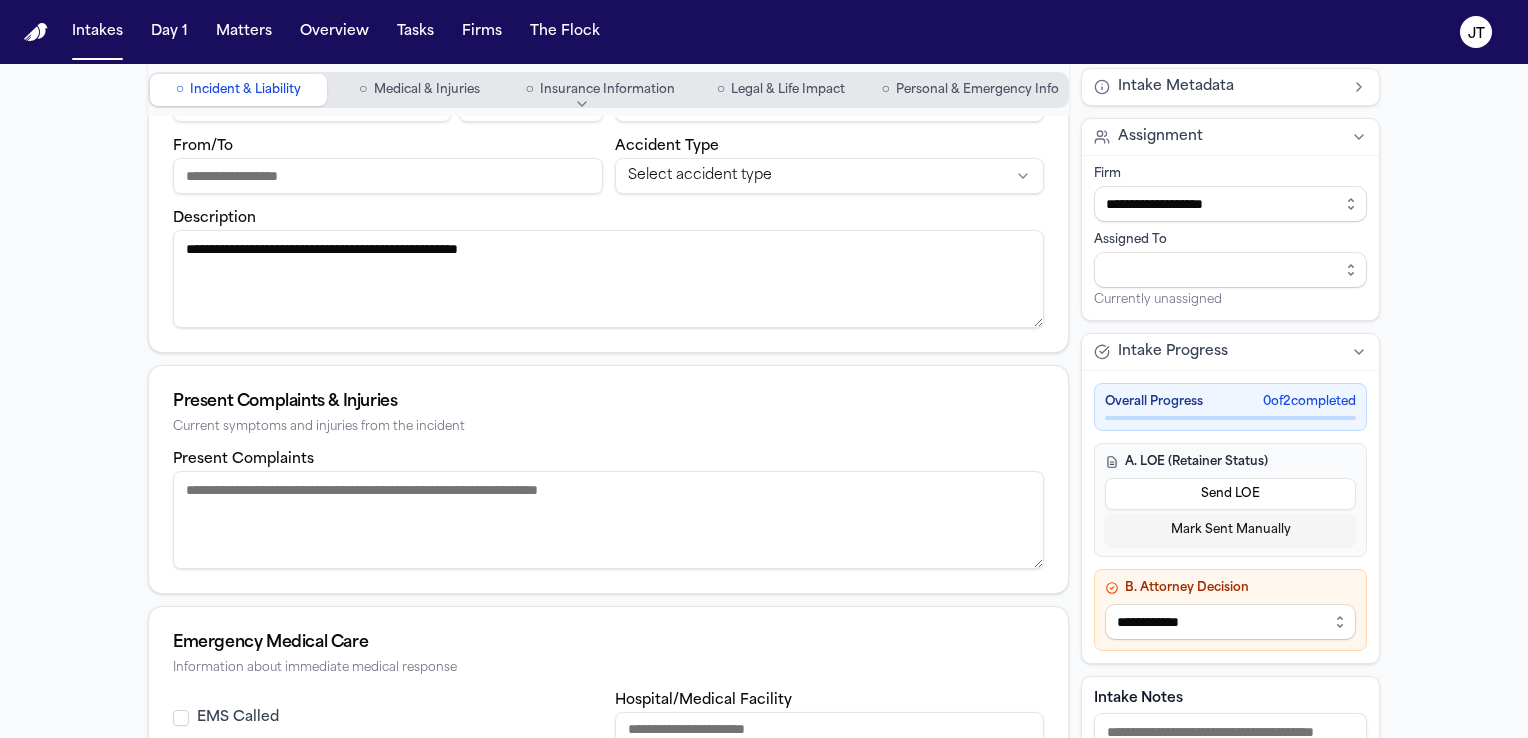 type on "**********" 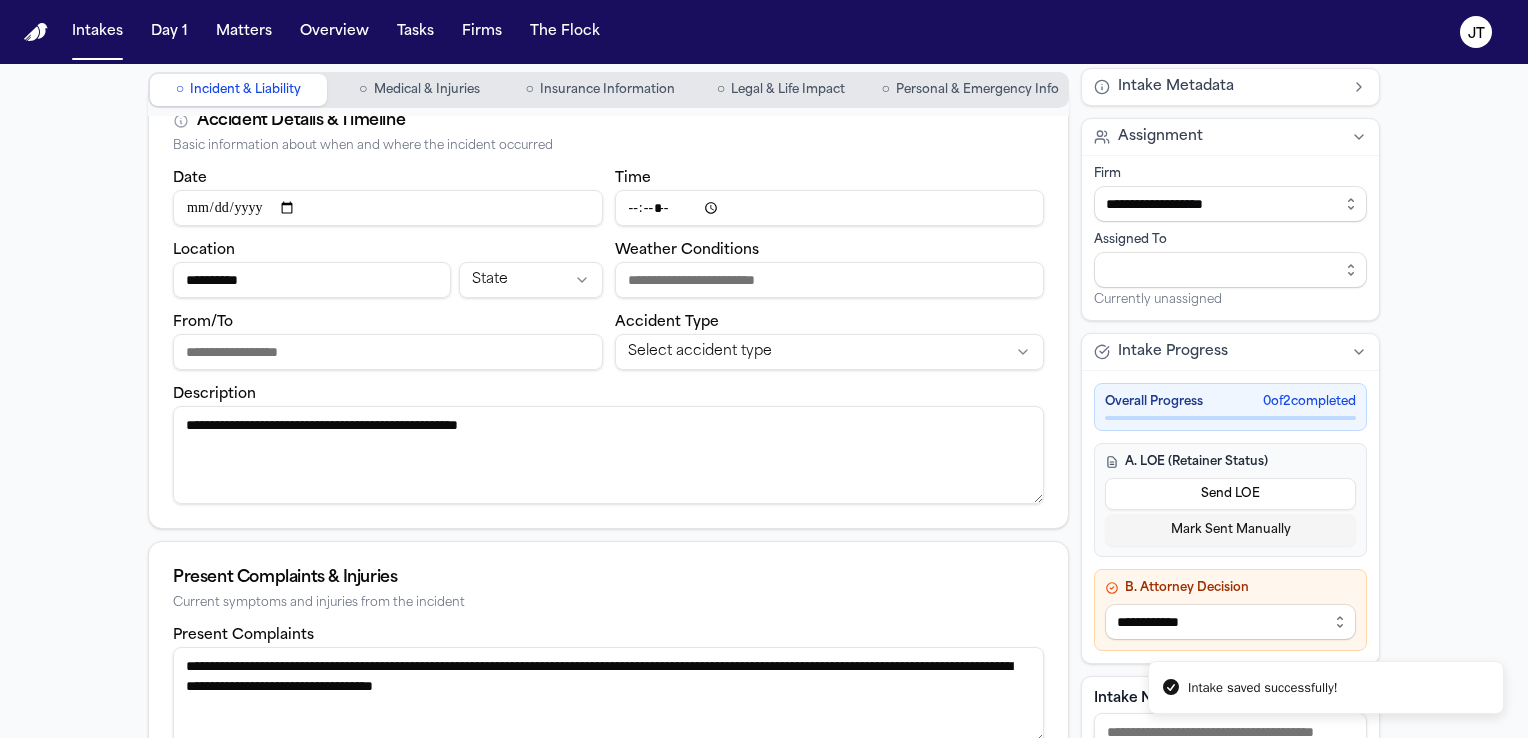 scroll, scrollTop: 0, scrollLeft: 0, axis: both 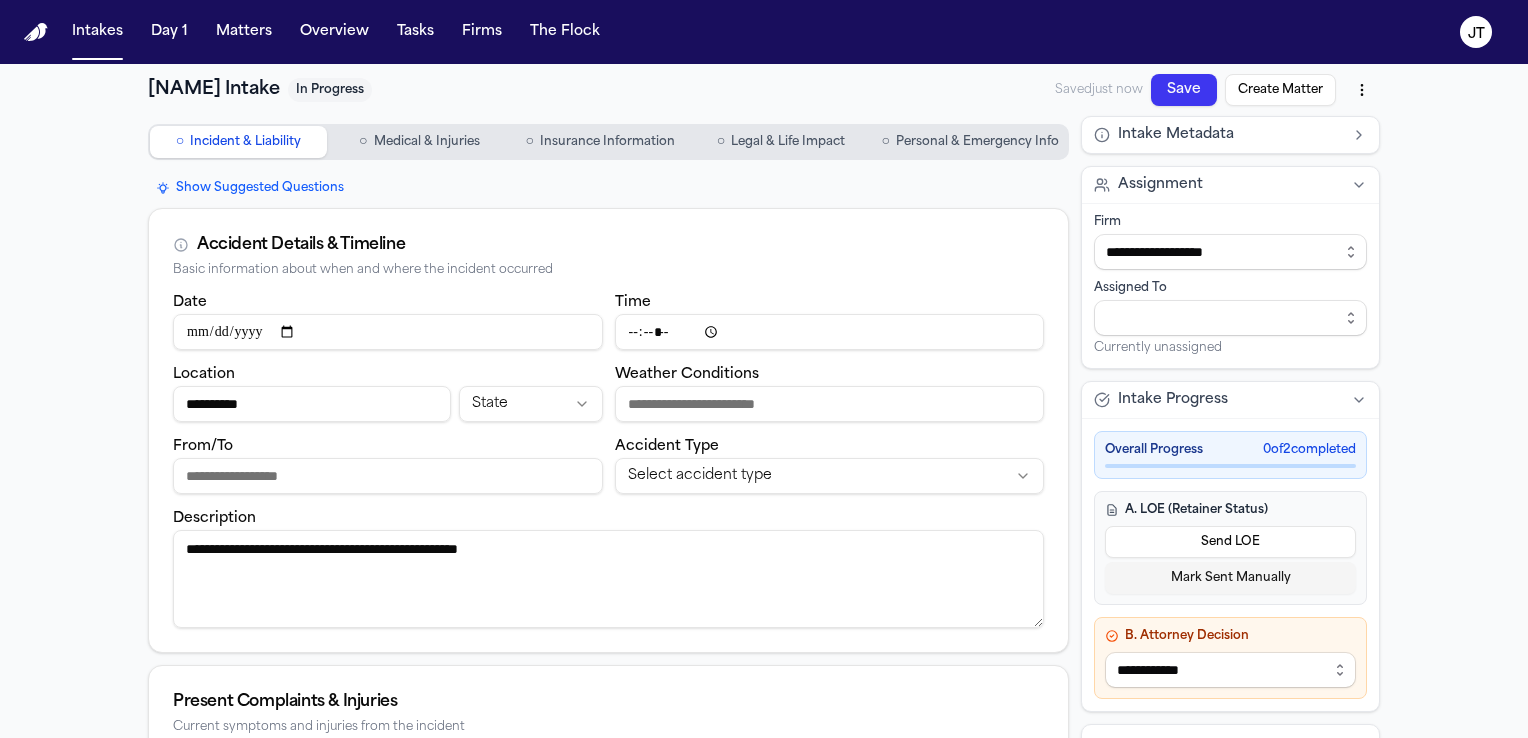 type on "**********" 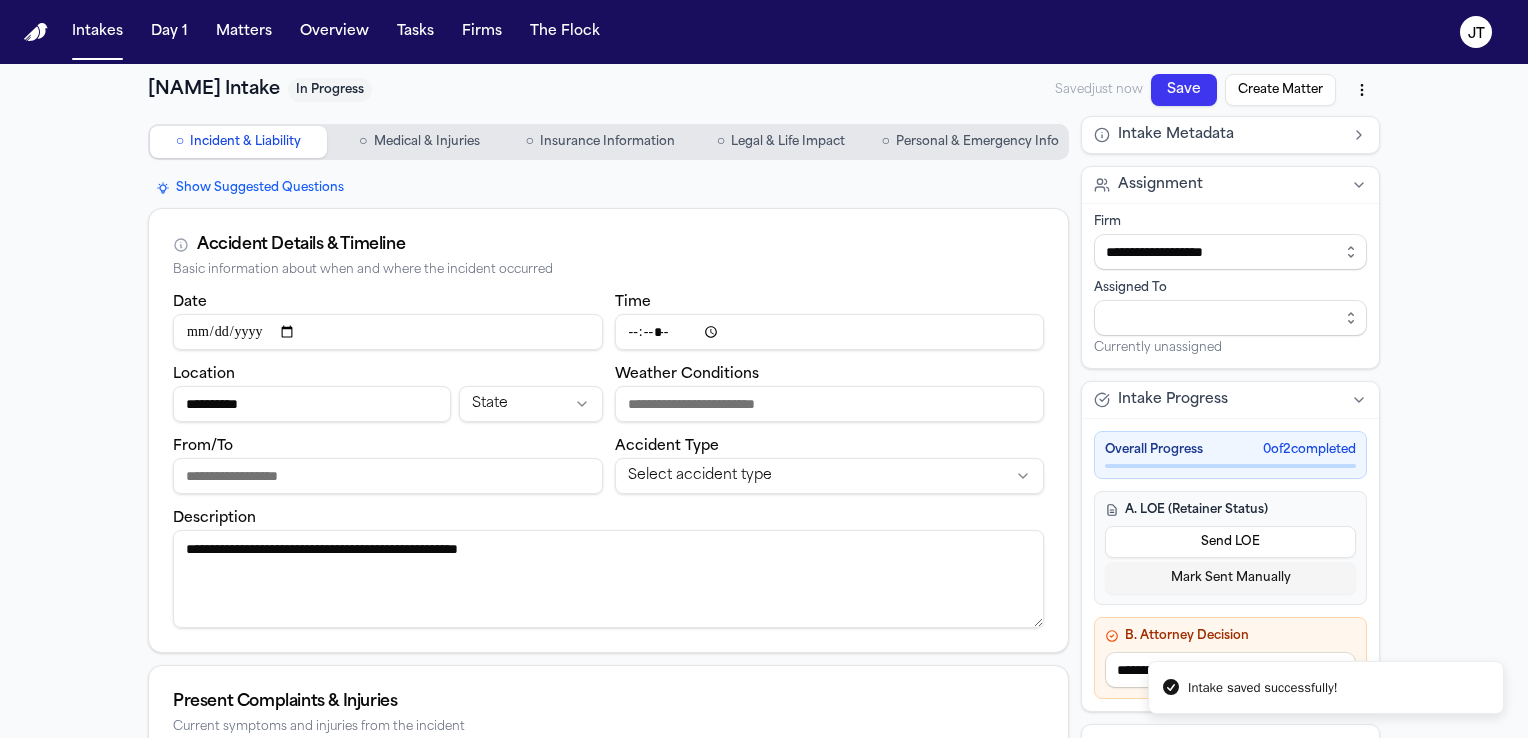 click on "[STATE]" at bounding box center (764, 751) 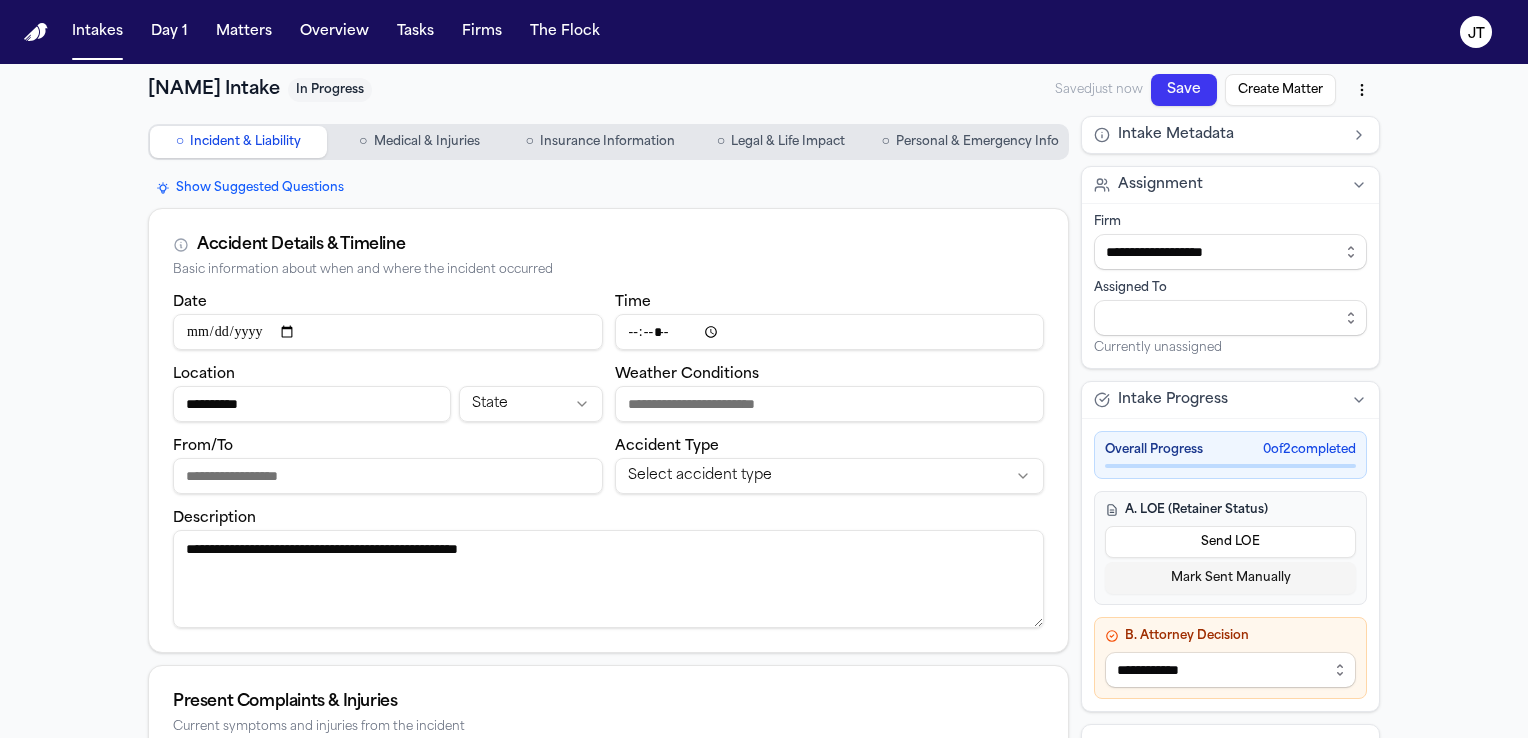 click on "JT [NAME]" at bounding box center (764, 369) 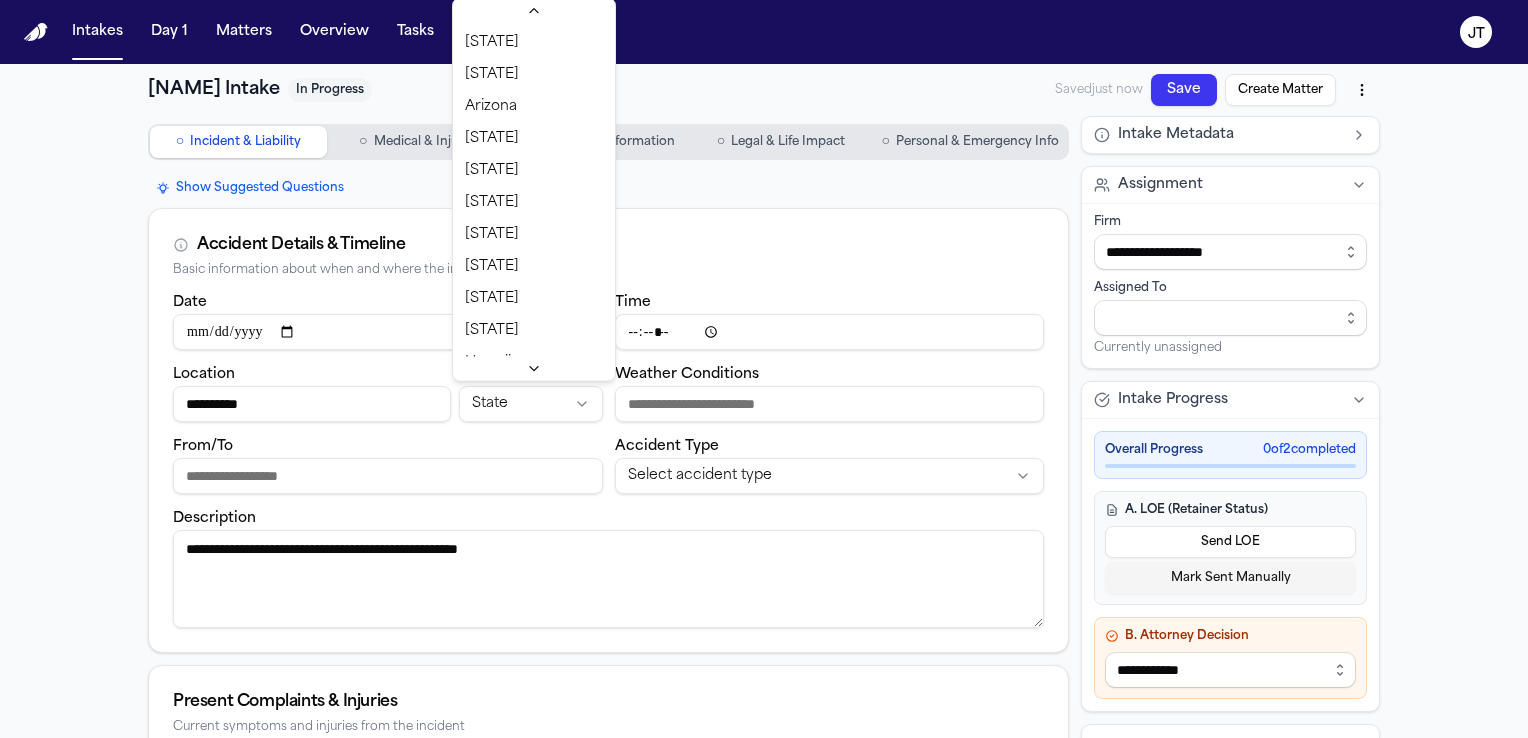 scroll, scrollTop: 1216, scrollLeft: 0, axis: vertical 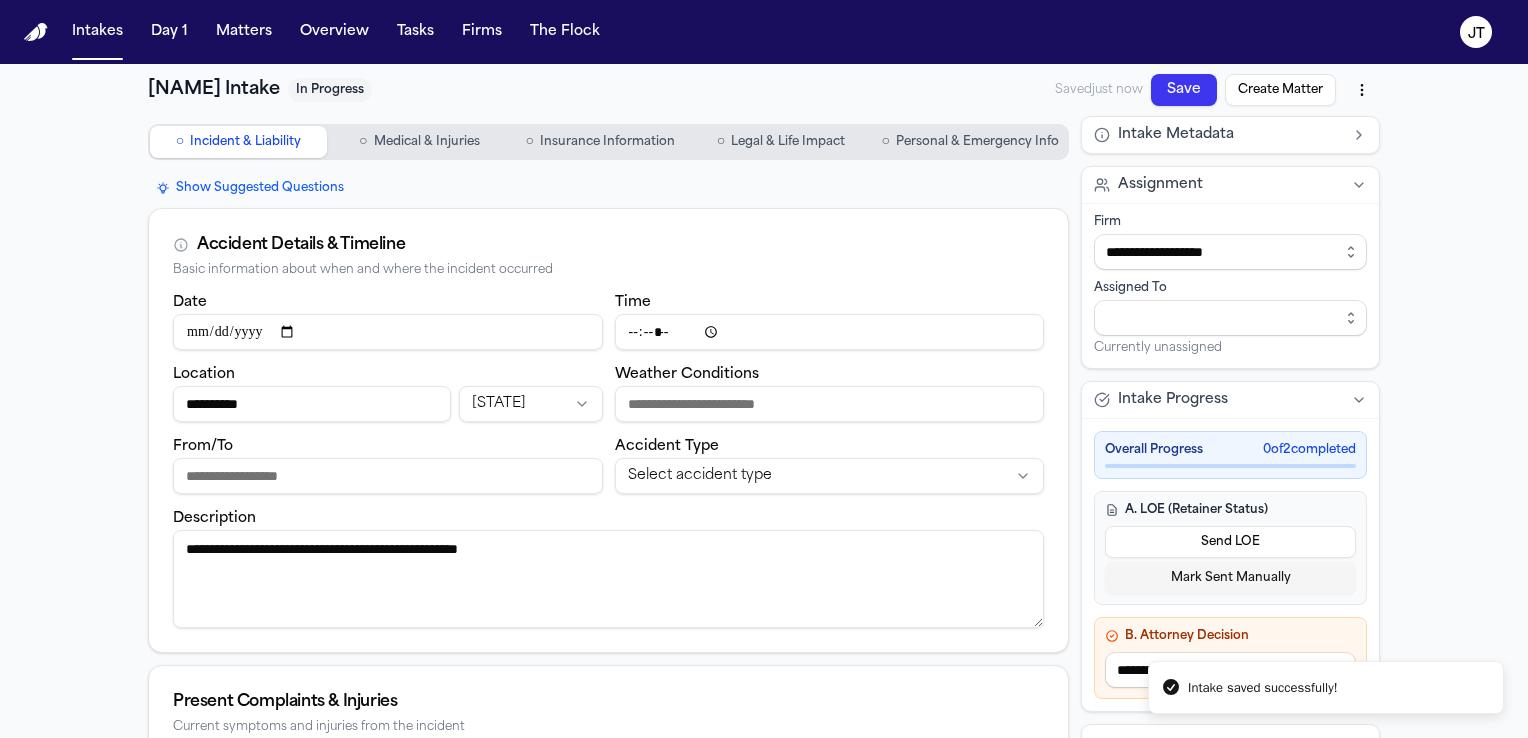 click on "**********" at bounding box center [608, 579] 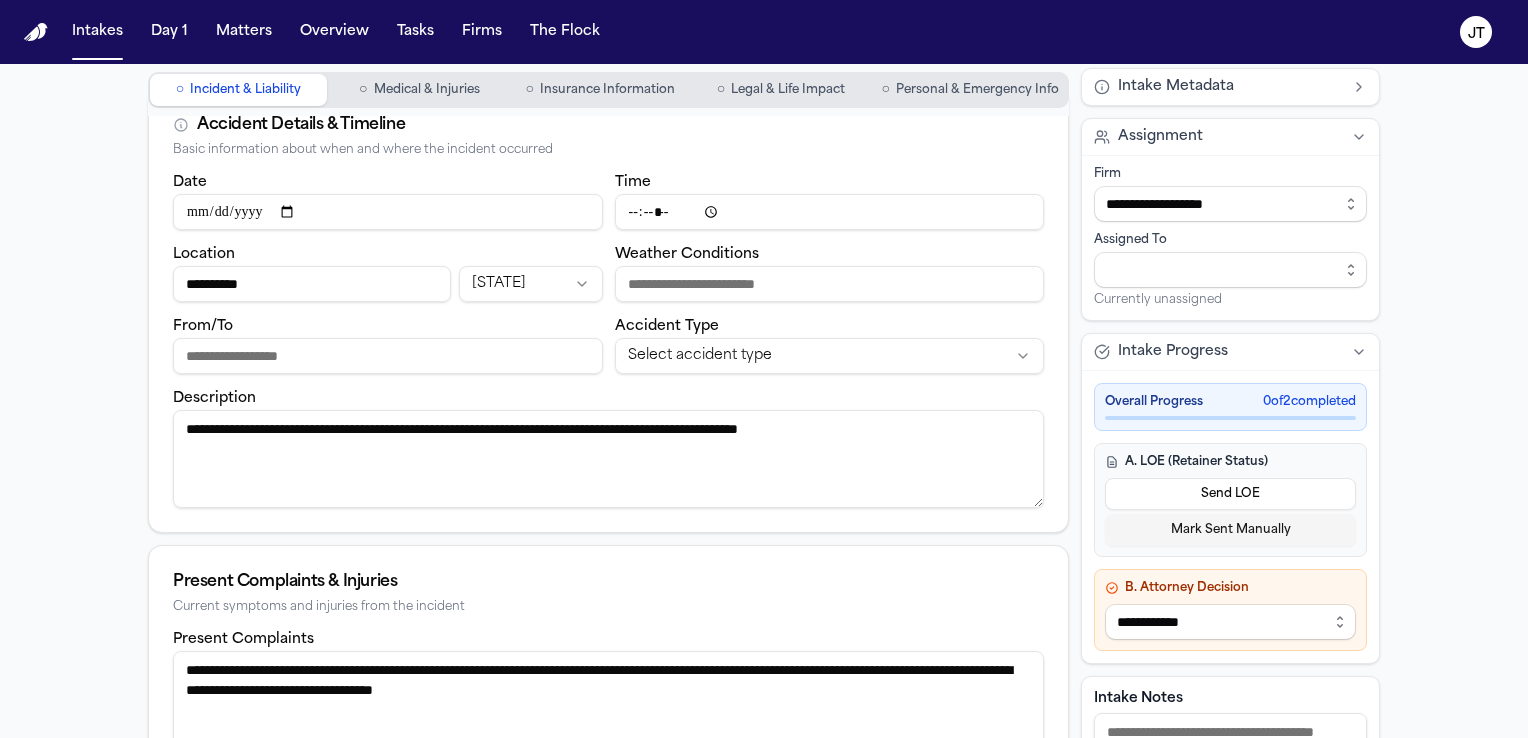 scroll, scrollTop: 100, scrollLeft: 0, axis: vertical 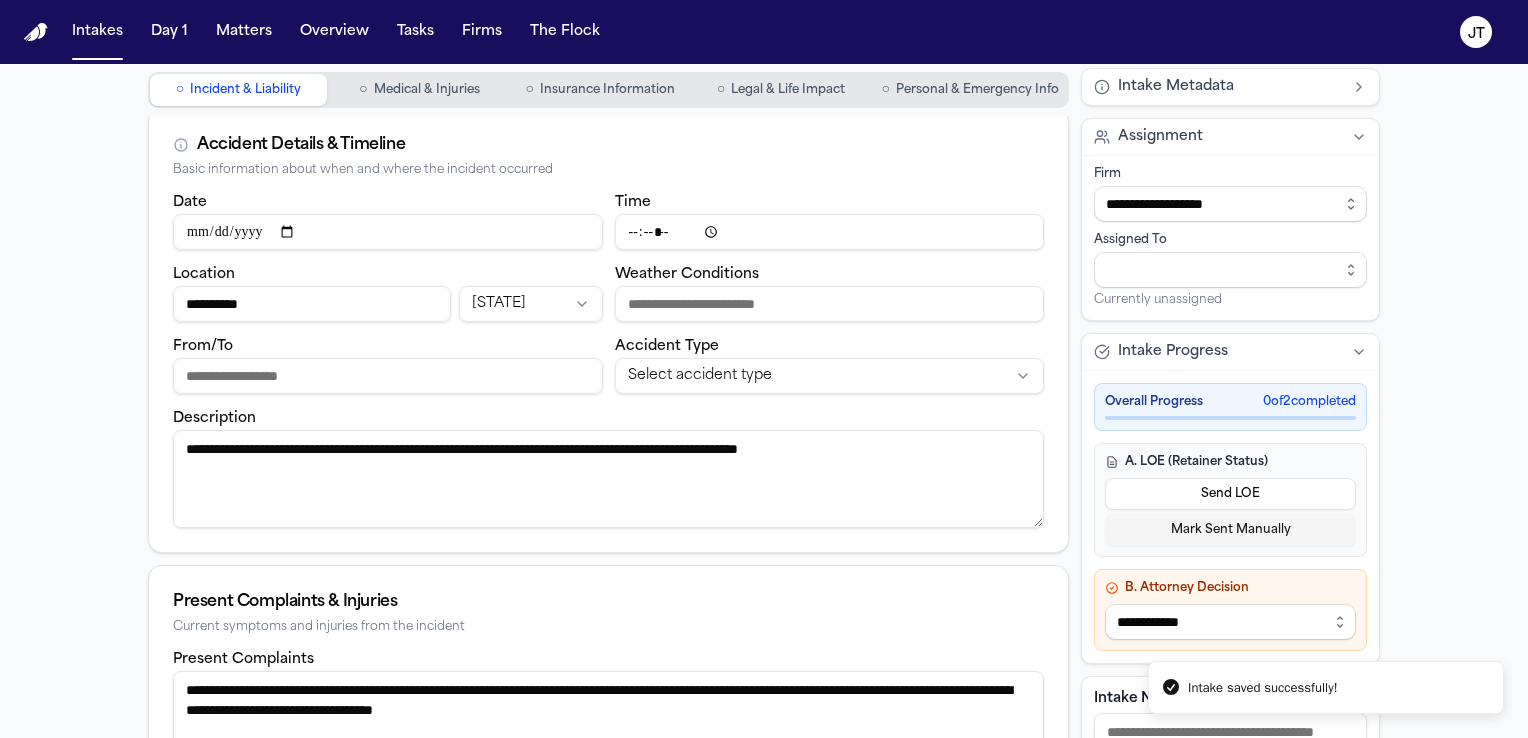 click on "**********" at bounding box center [608, 479] 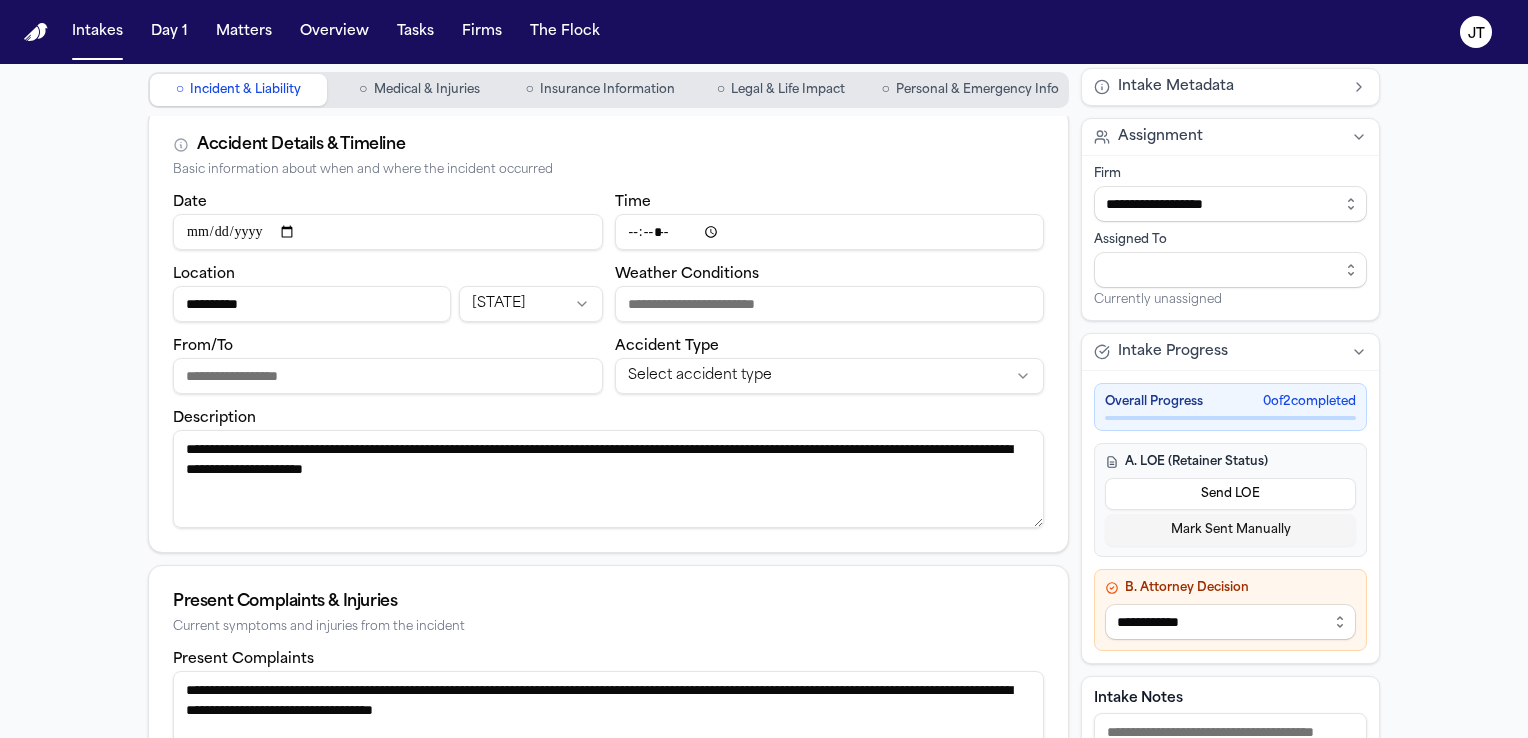 click on "**********" at bounding box center (608, 479) 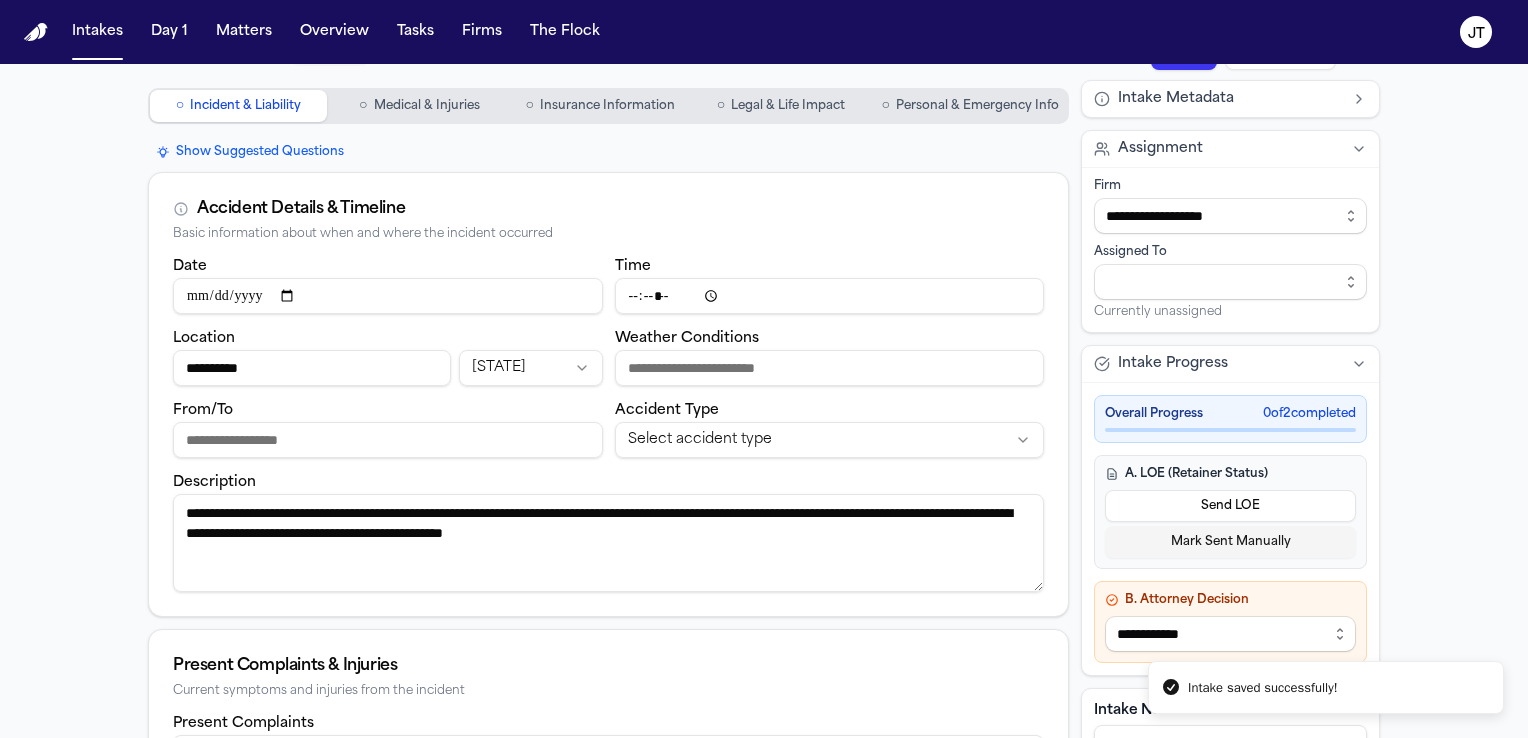 scroll, scrollTop: 0, scrollLeft: 0, axis: both 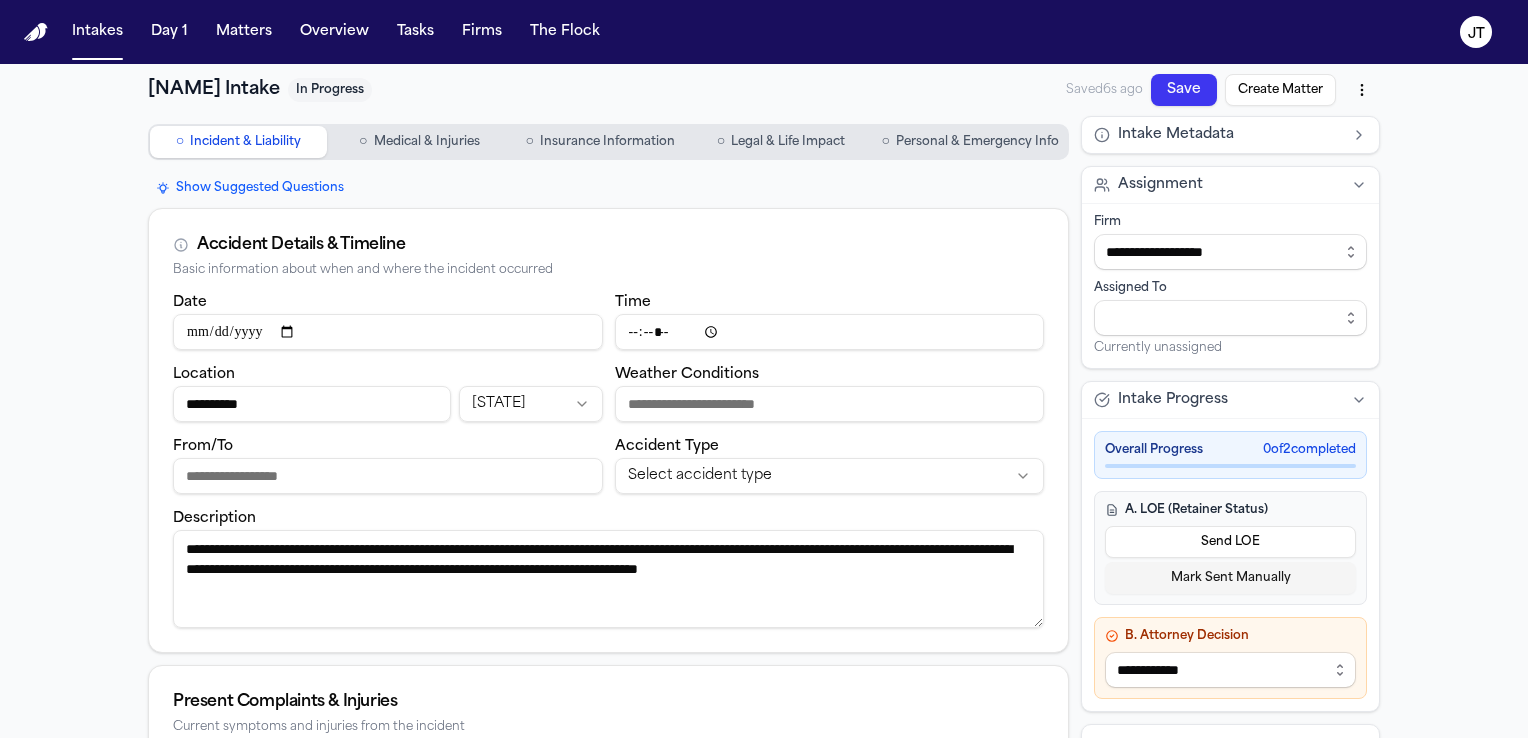 click on "**********" at bounding box center [608, 579] 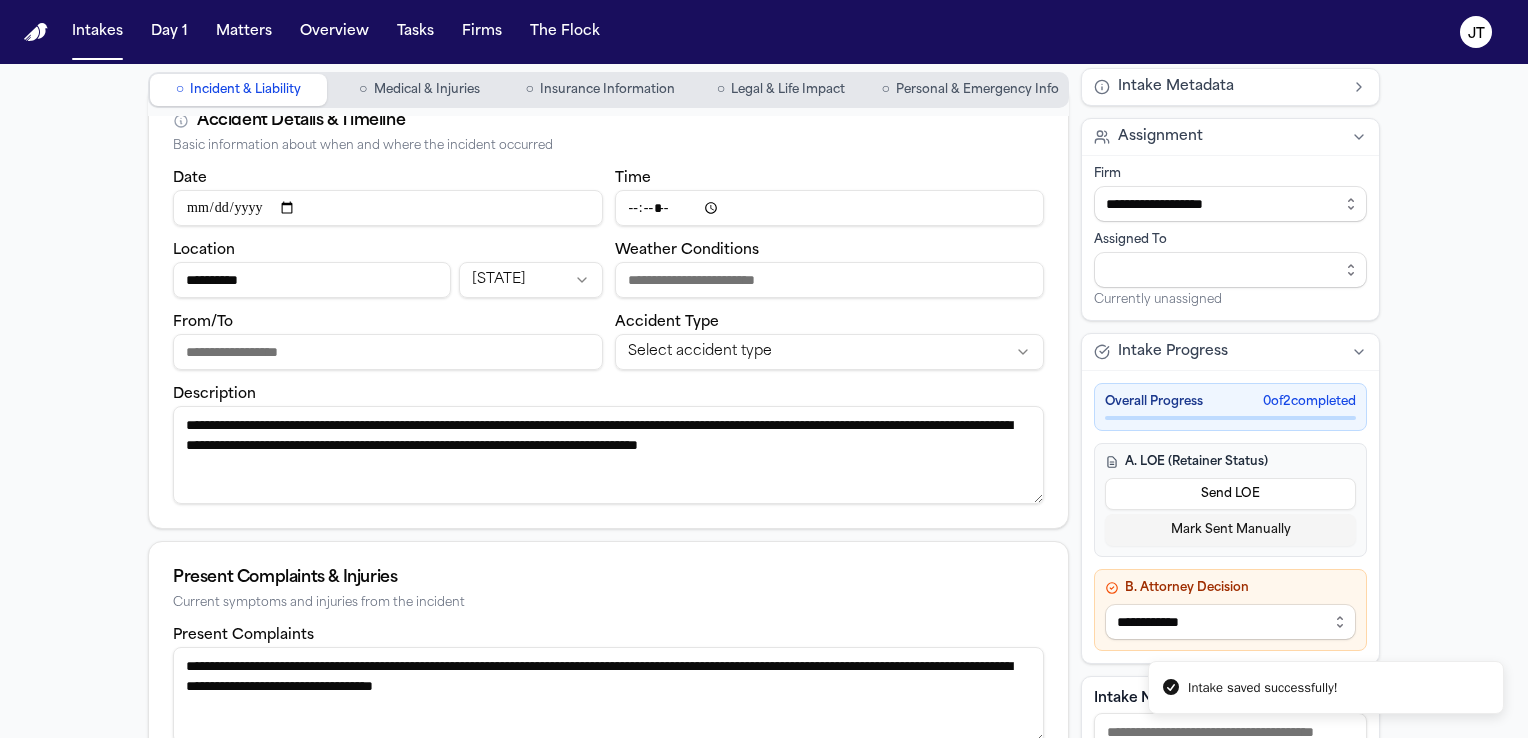 scroll, scrollTop: 0, scrollLeft: 0, axis: both 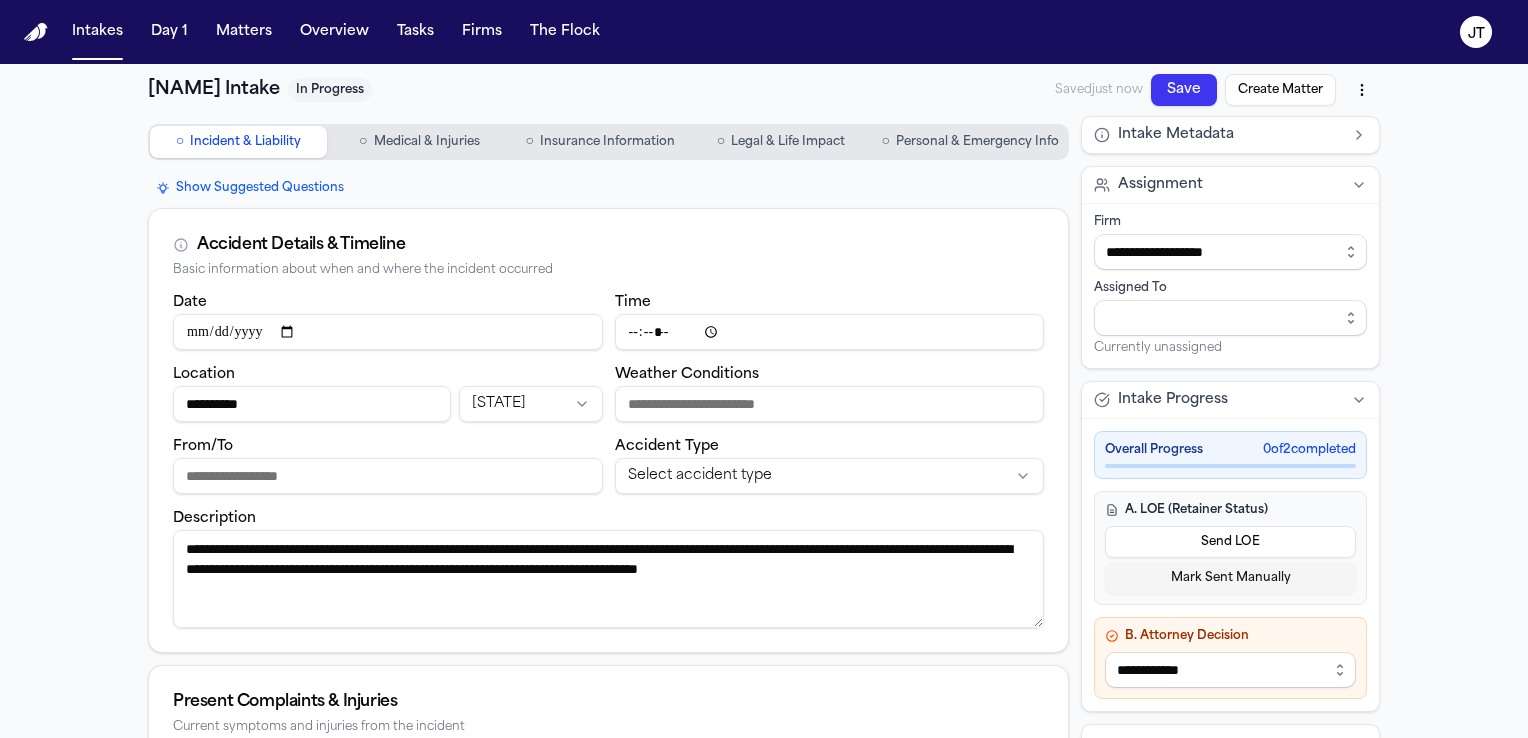 type on "**********" 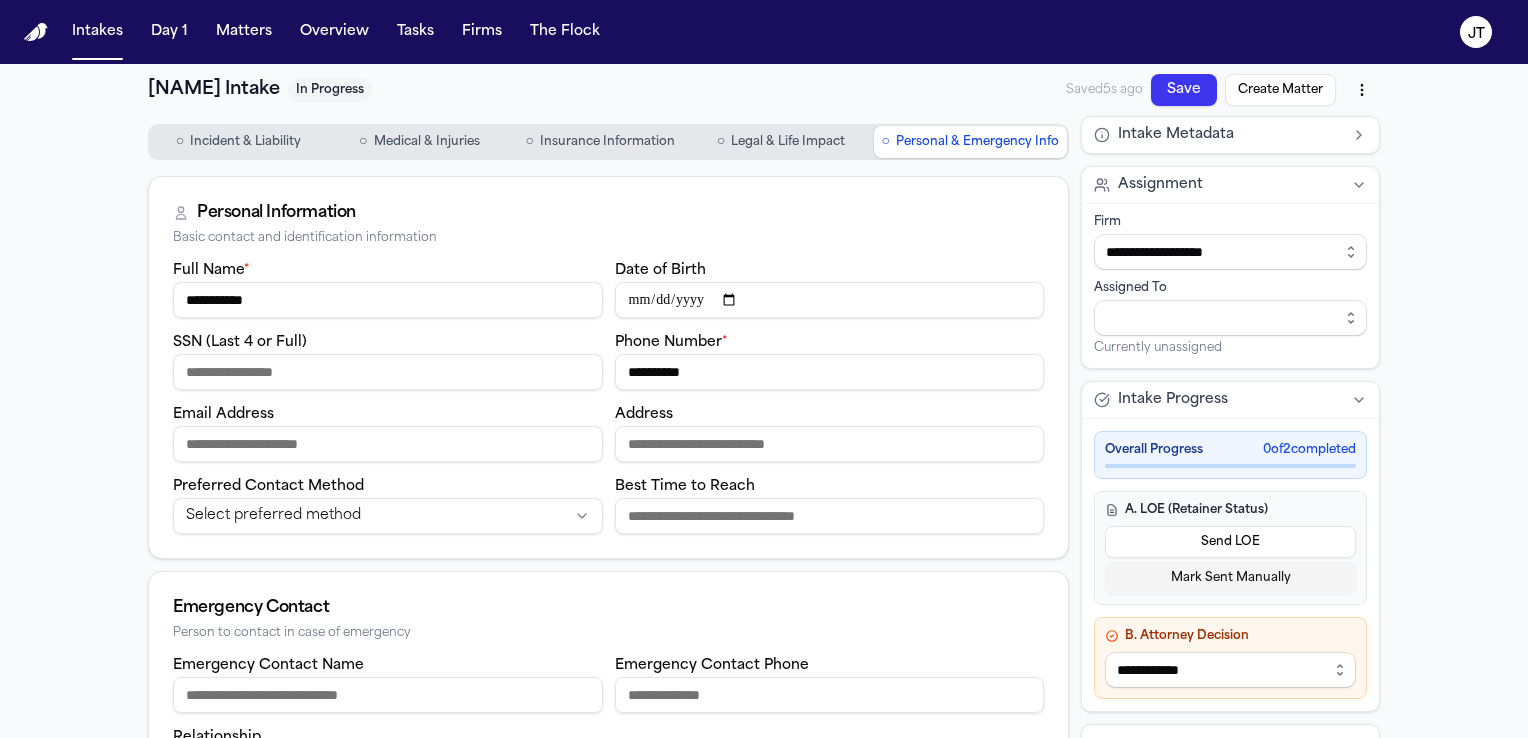 drag, startPoint x: 753, startPoint y: 368, endPoint x: 605, endPoint y: 367, distance: 148.00337 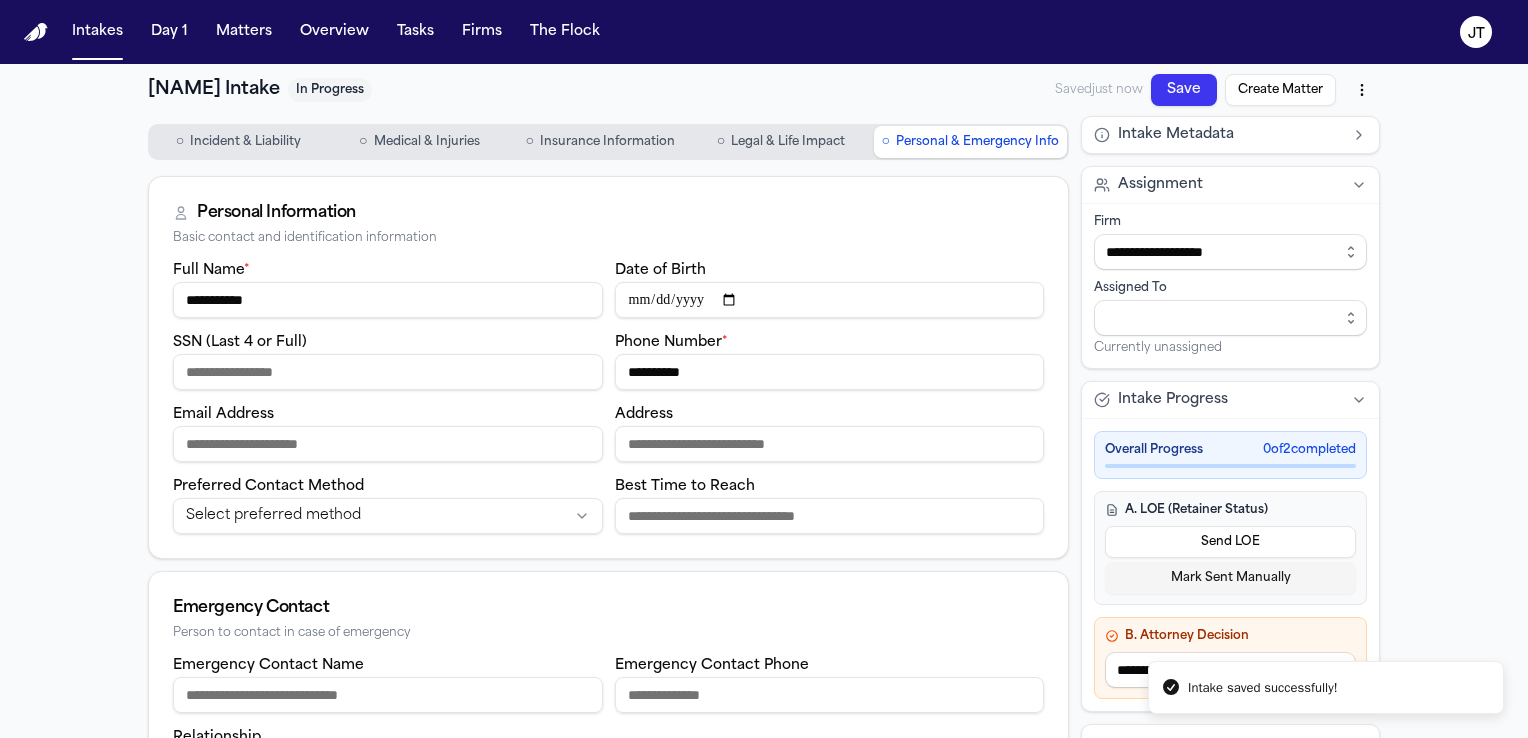 click on "Medical & Injuries" at bounding box center (427, 142) 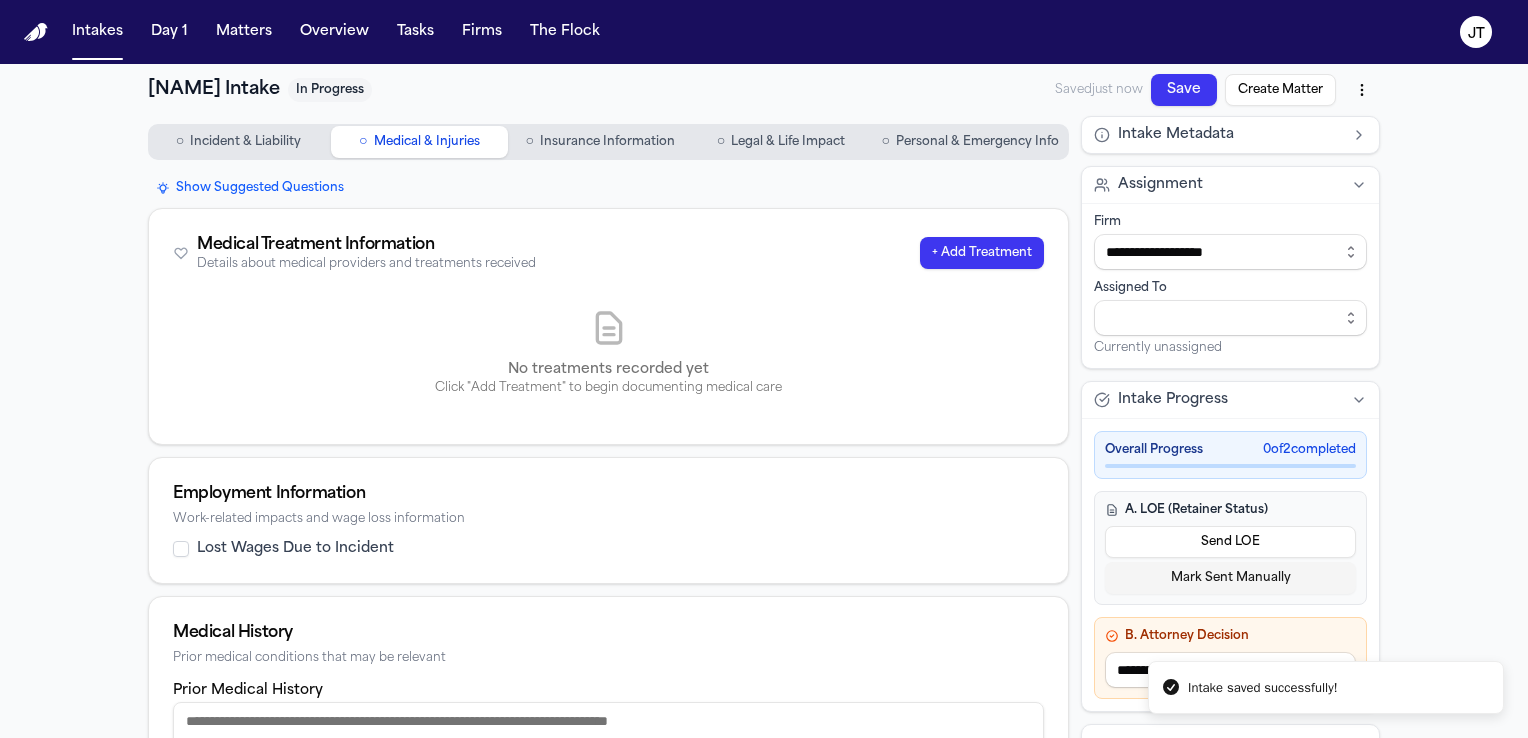 click on "Incident & Liability" at bounding box center (245, 142) 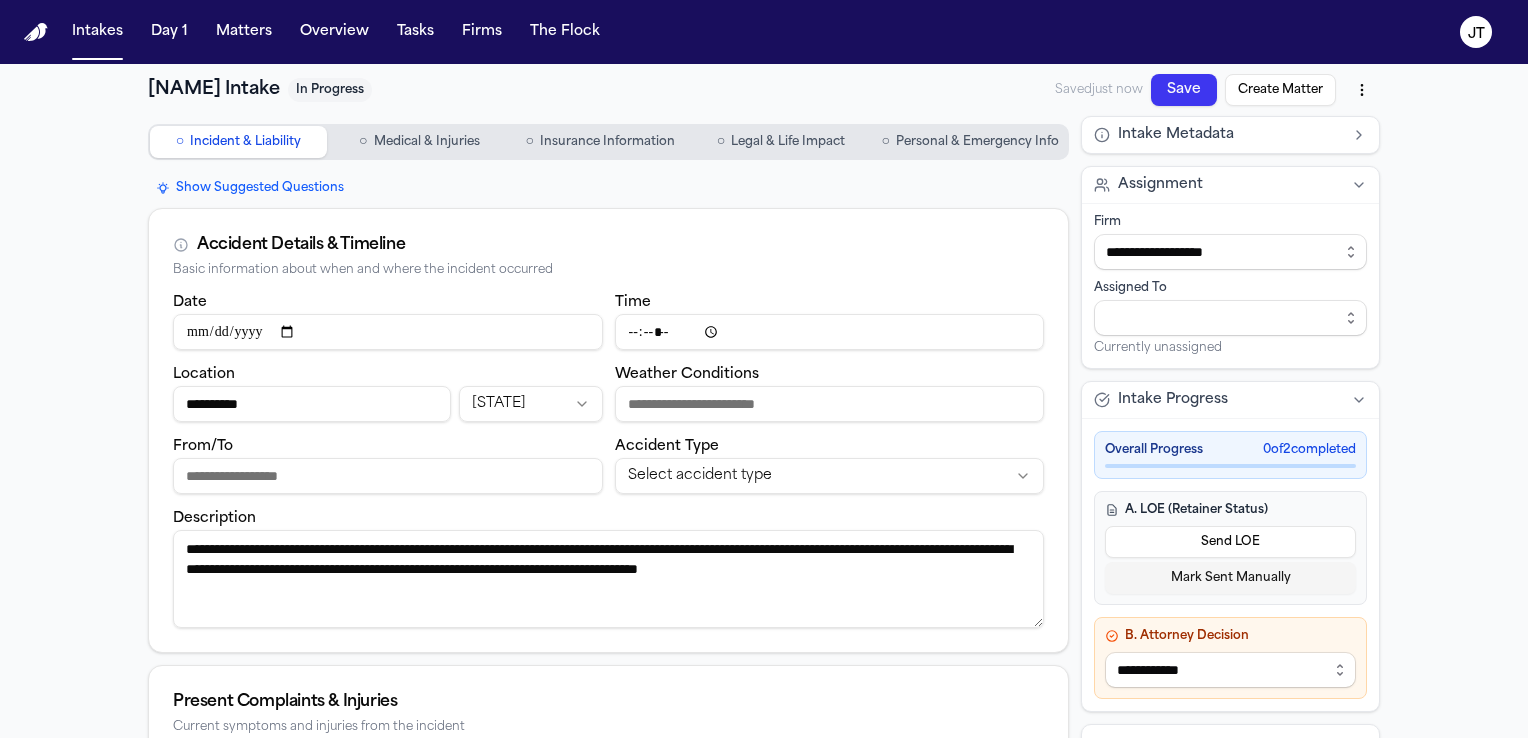 click on "**********" at bounding box center (608, 579) 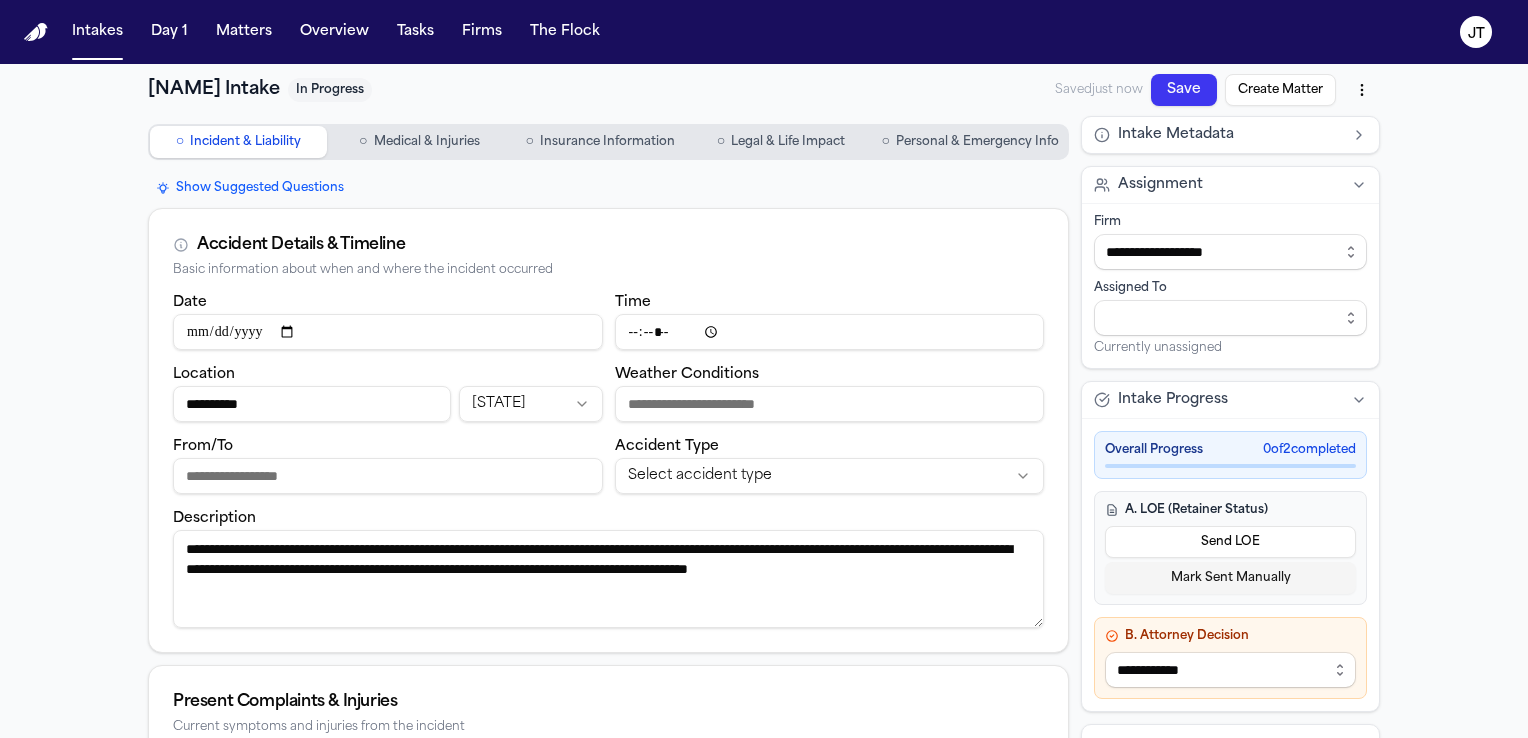 drag, startPoint x: 378, startPoint y: 590, endPoint x: 270, endPoint y: 595, distance: 108.11568 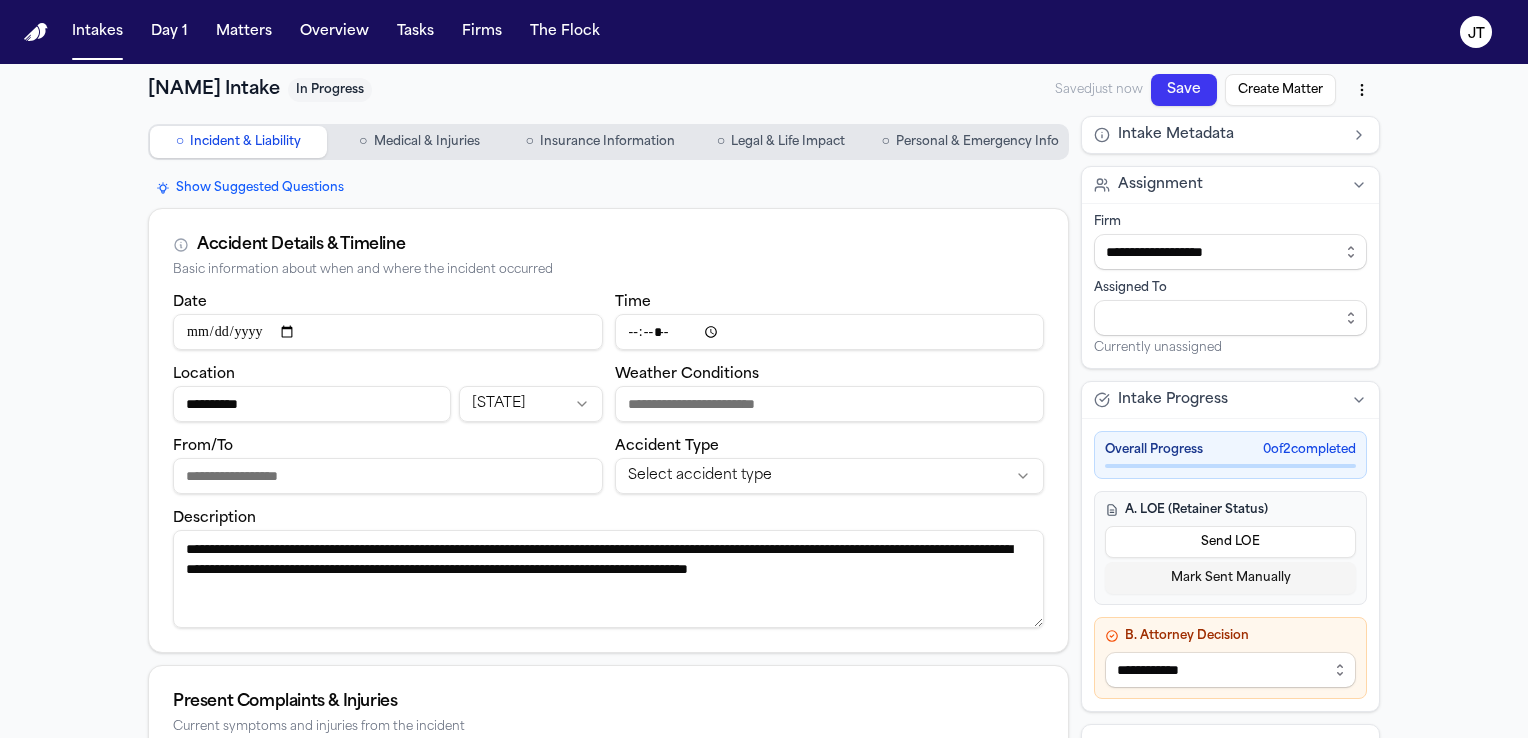 click on "**********" at bounding box center (608, 579) 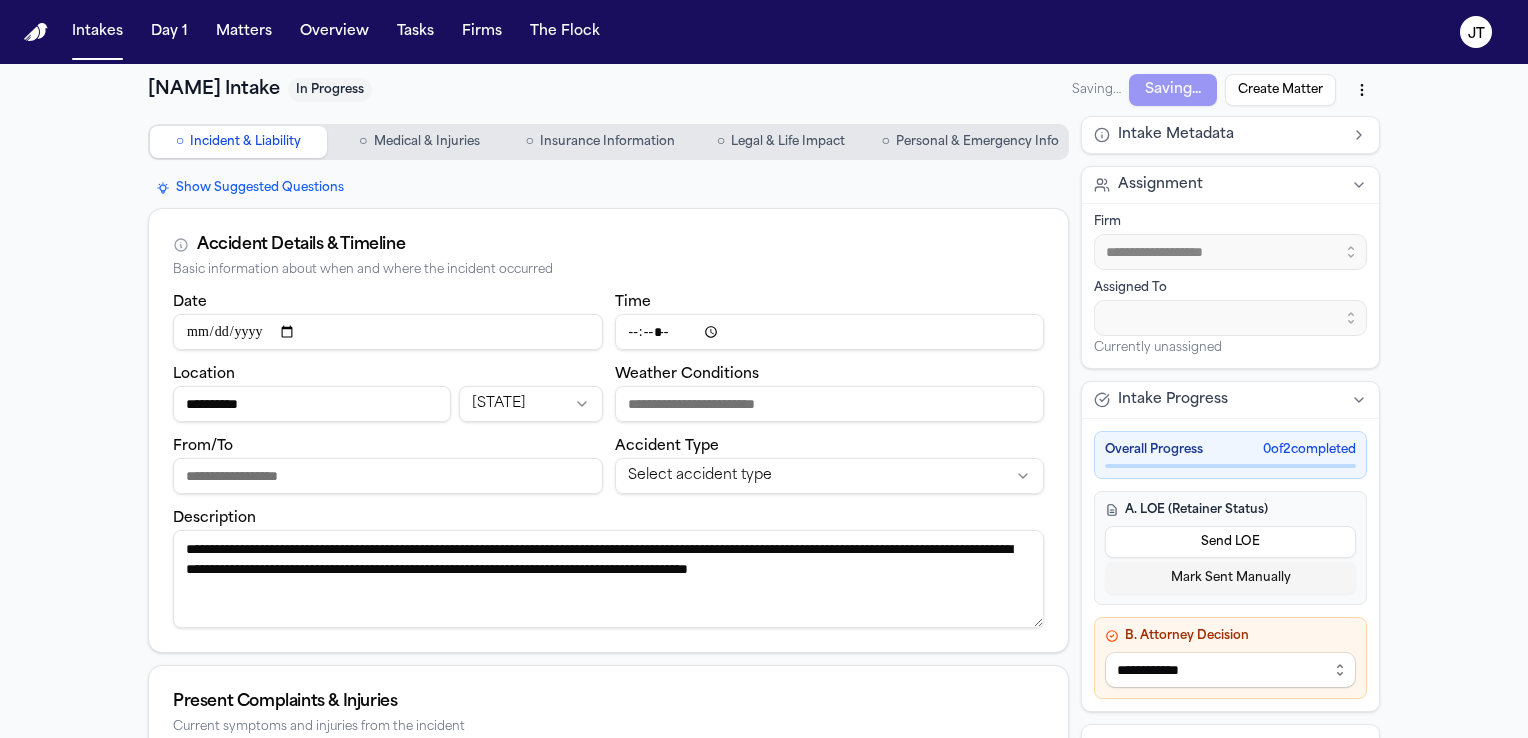 type on "**********" 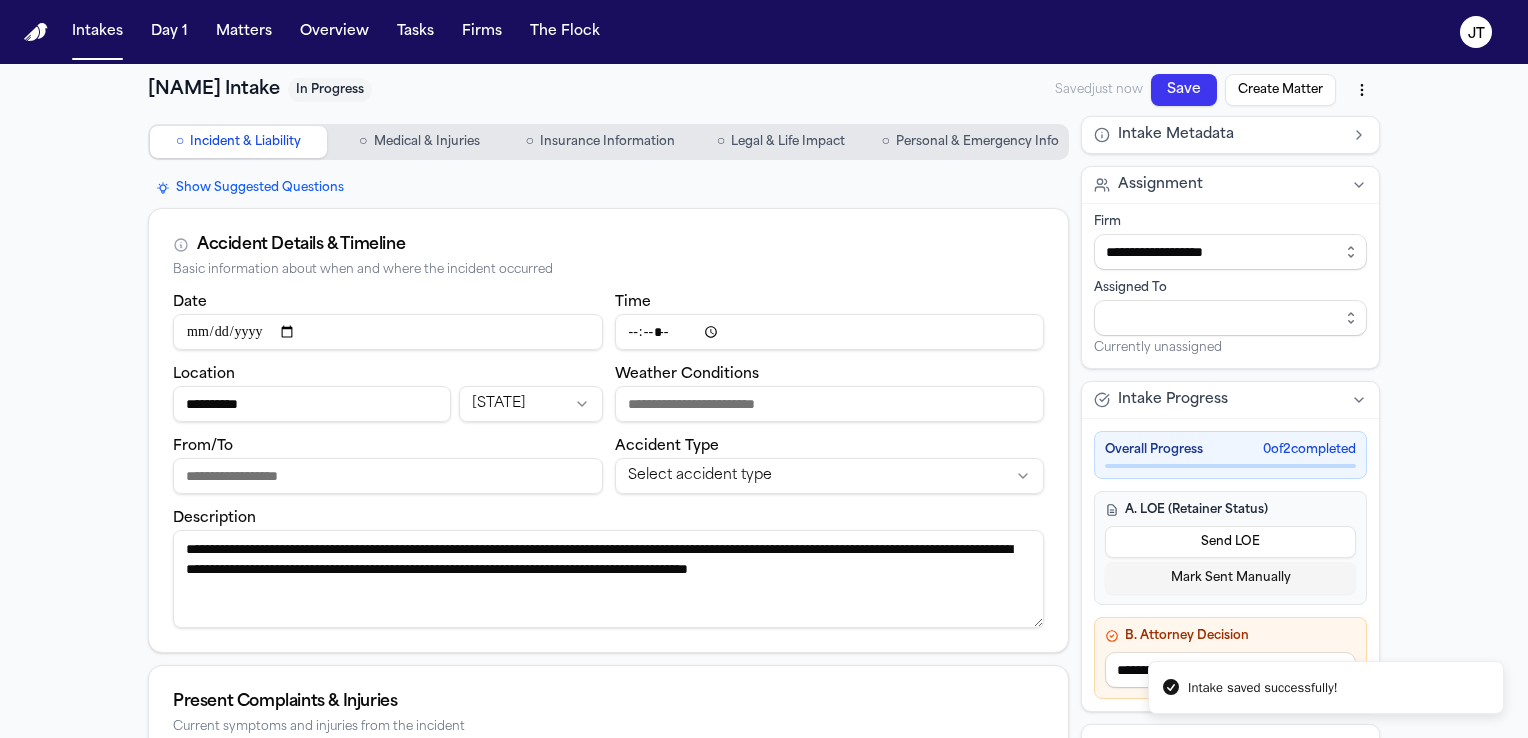 click on "[STATE]" at bounding box center (764, 751) 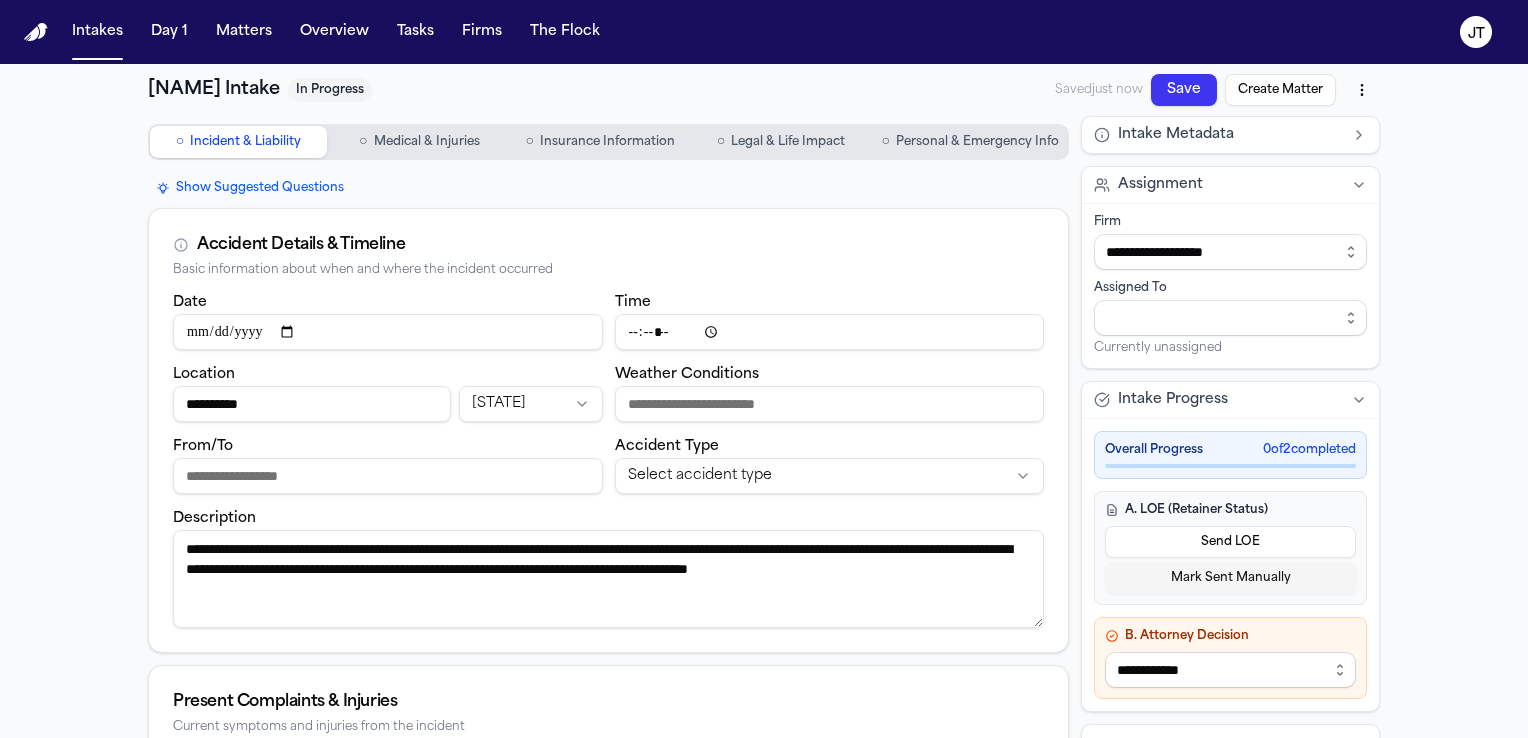 drag, startPoint x: 268, startPoint y: 586, endPoint x: 361, endPoint y: 590, distance: 93.08598 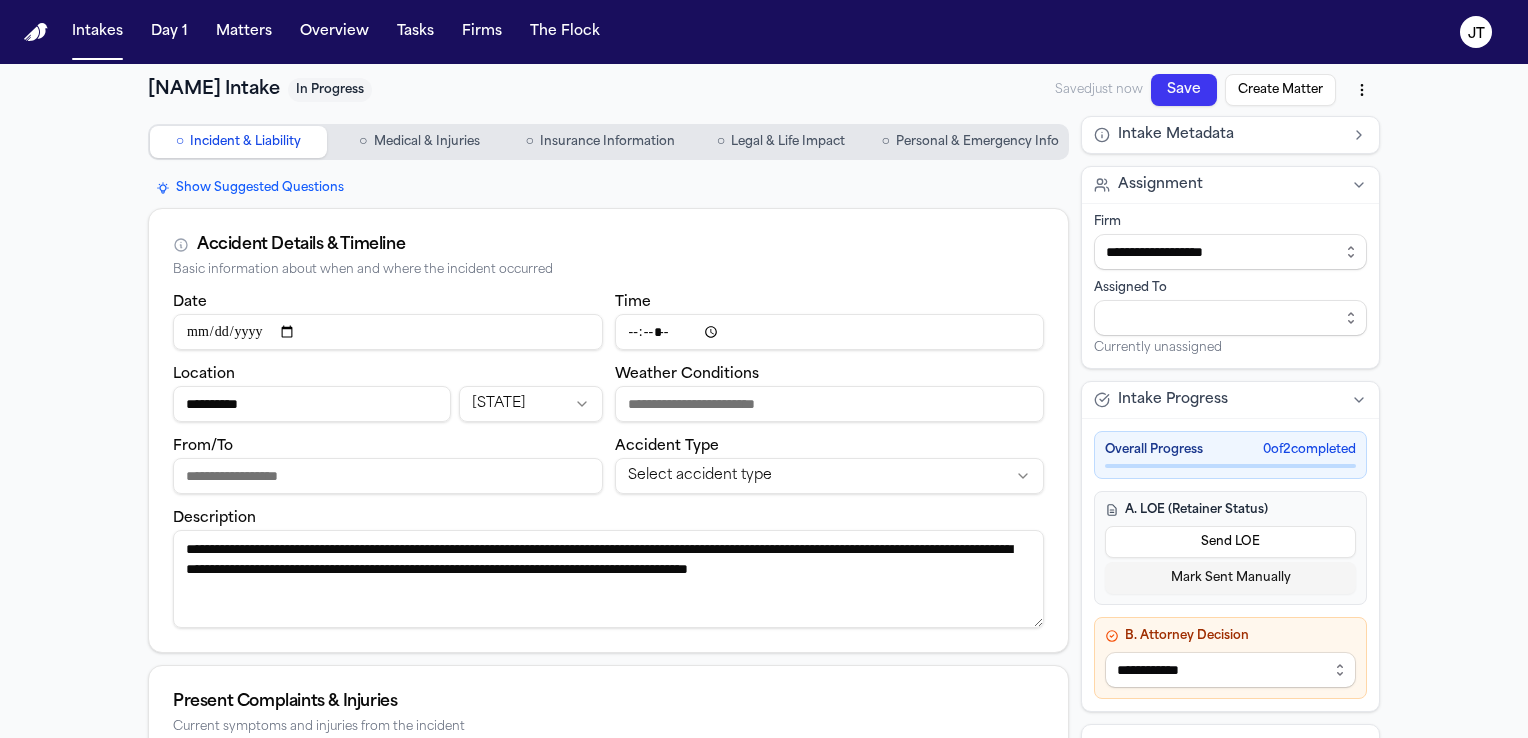 click on "**********" at bounding box center (608, 579) 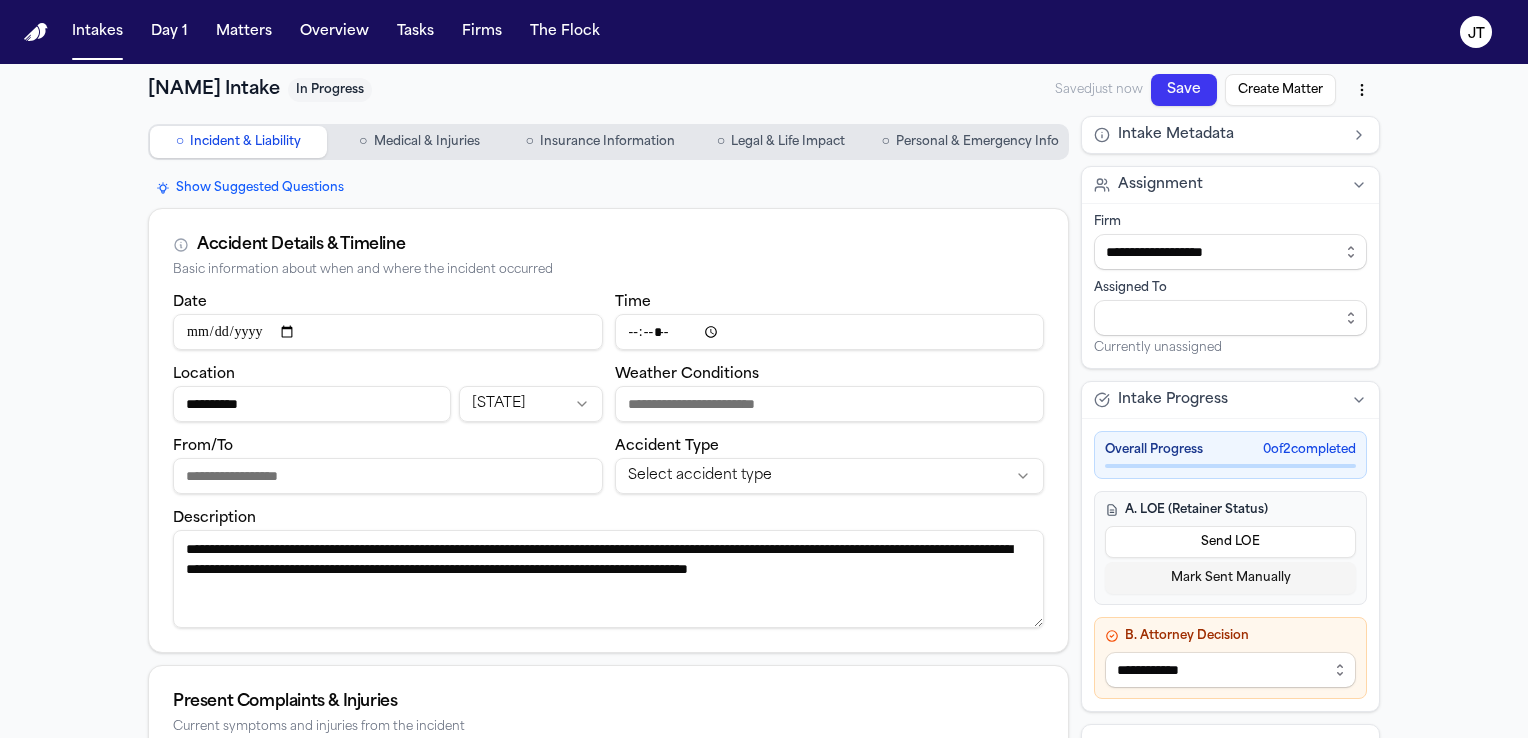 click on "[STATE]" at bounding box center (764, 751) 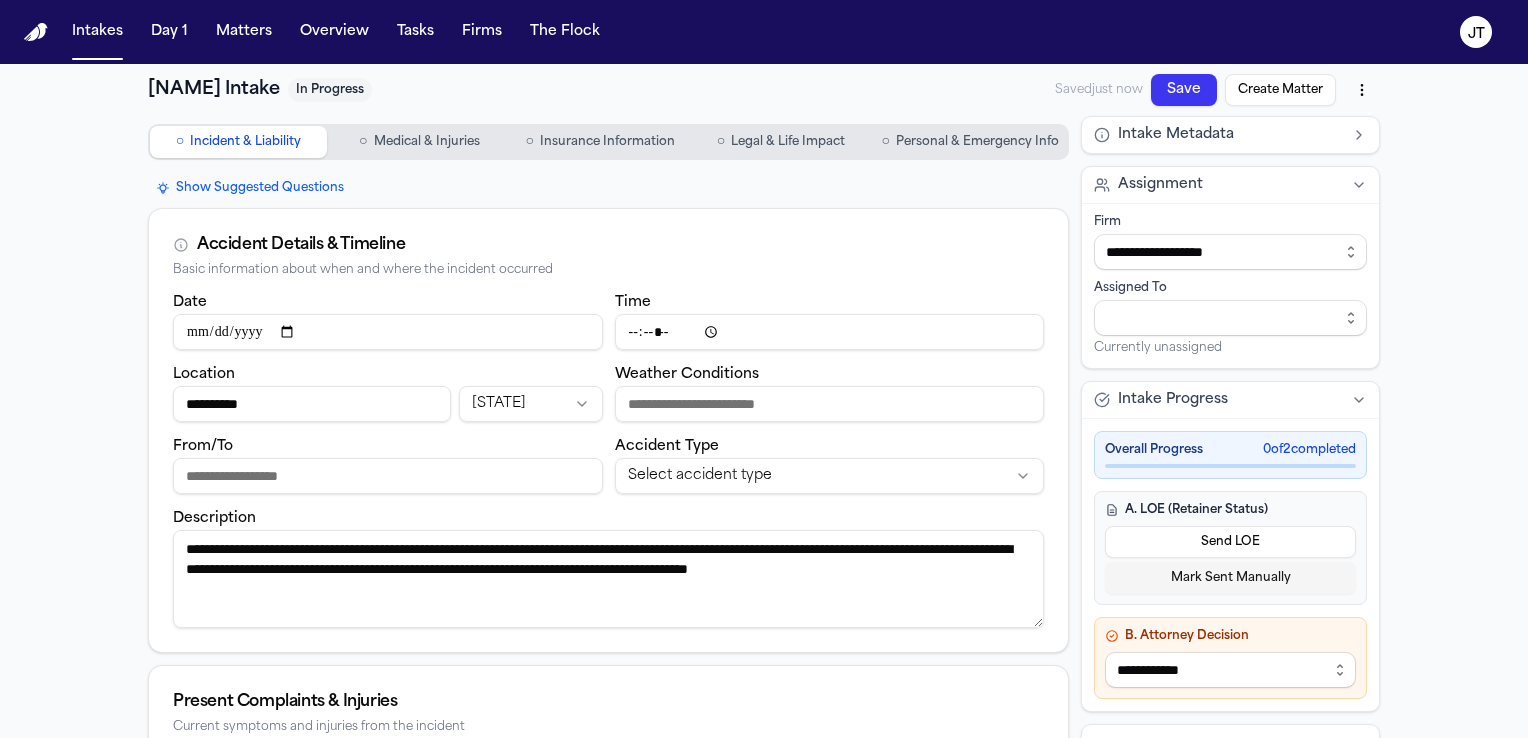 click on "Save" at bounding box center (1184, 90) 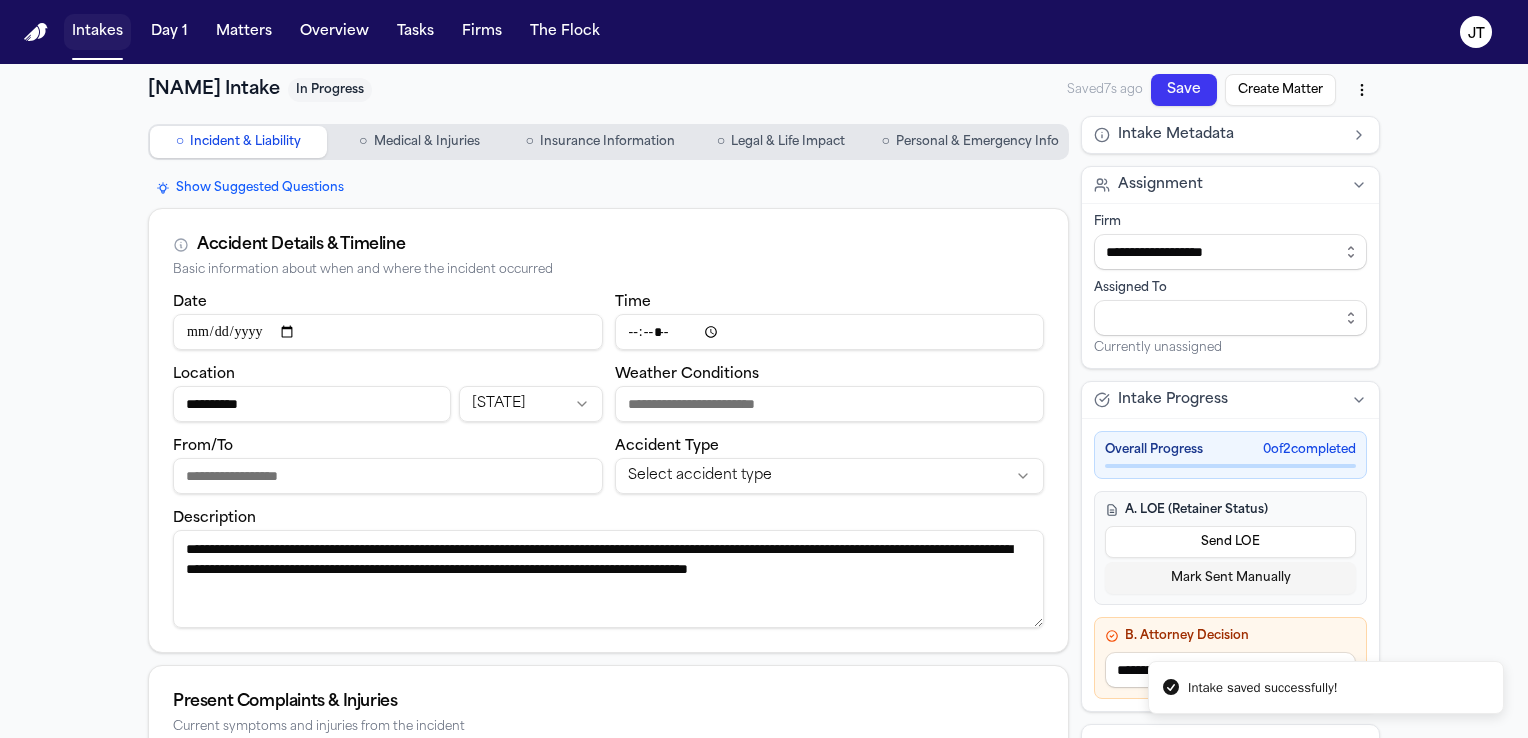click on "Intakes" at bounding box center [97, 32] 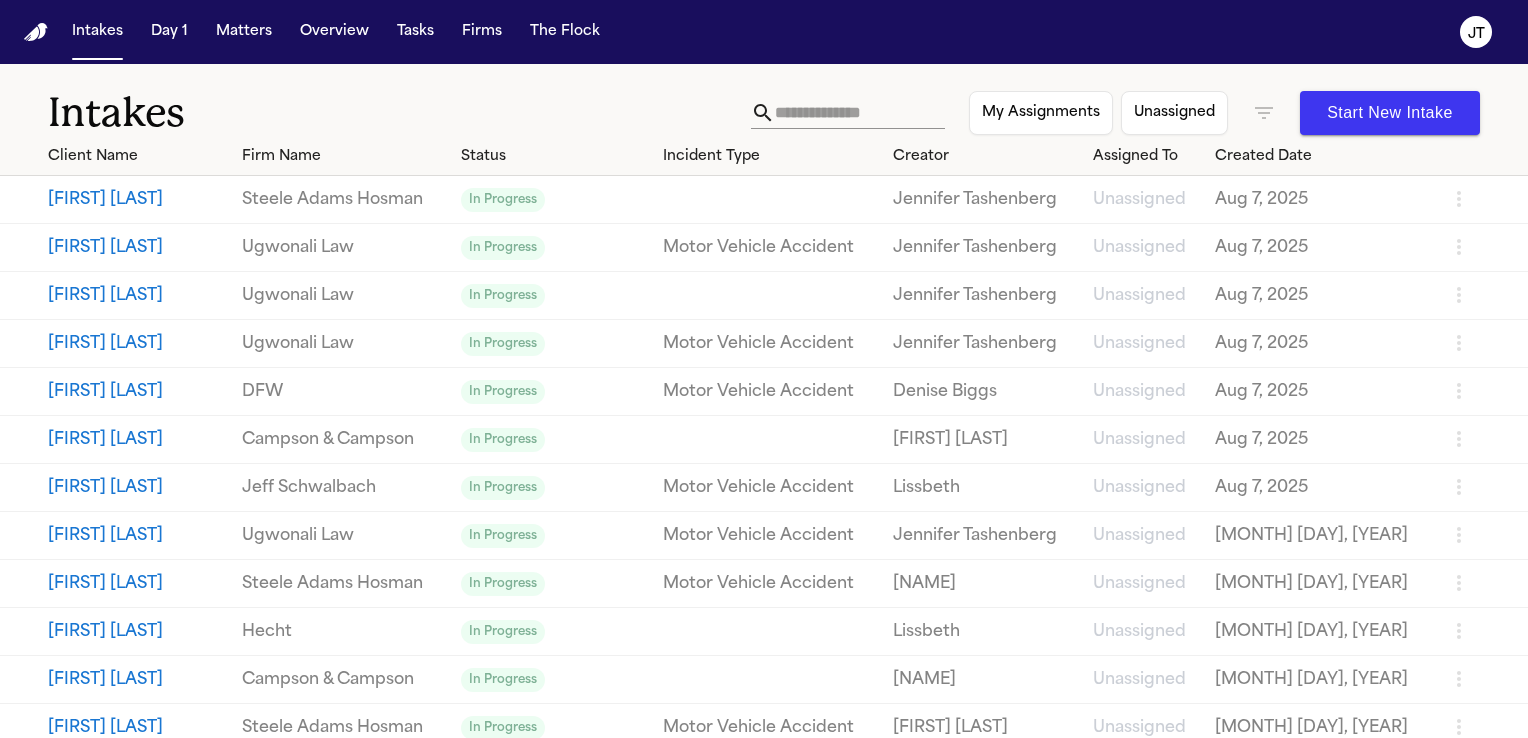 click on "Steele Adams Hosman" at bounding box center [343, 200] 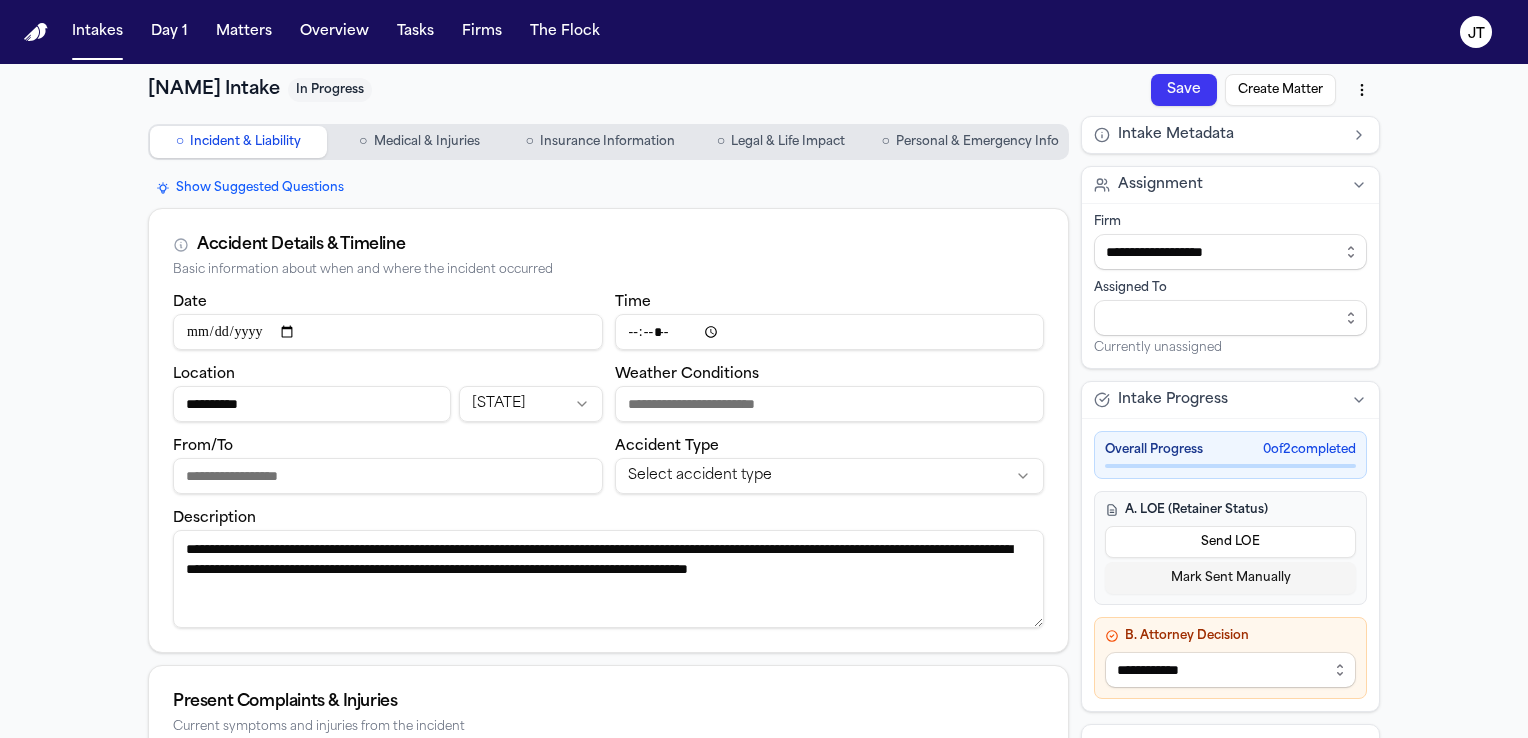 click on "○ Personal & Emergency Info" at bounding box center [970, 142] 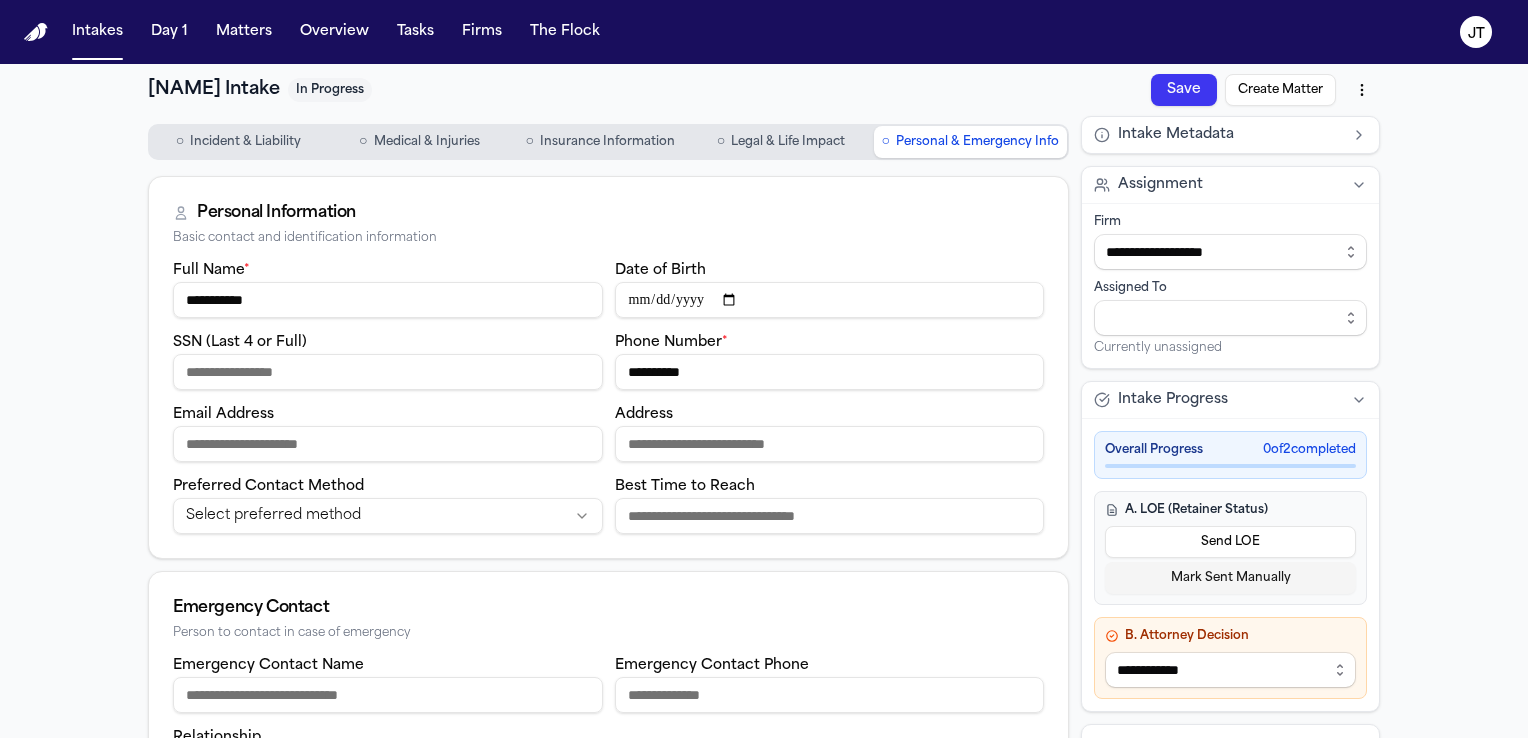 click on "○ Personal & Emergency Info" at bounding box center (970, 142) 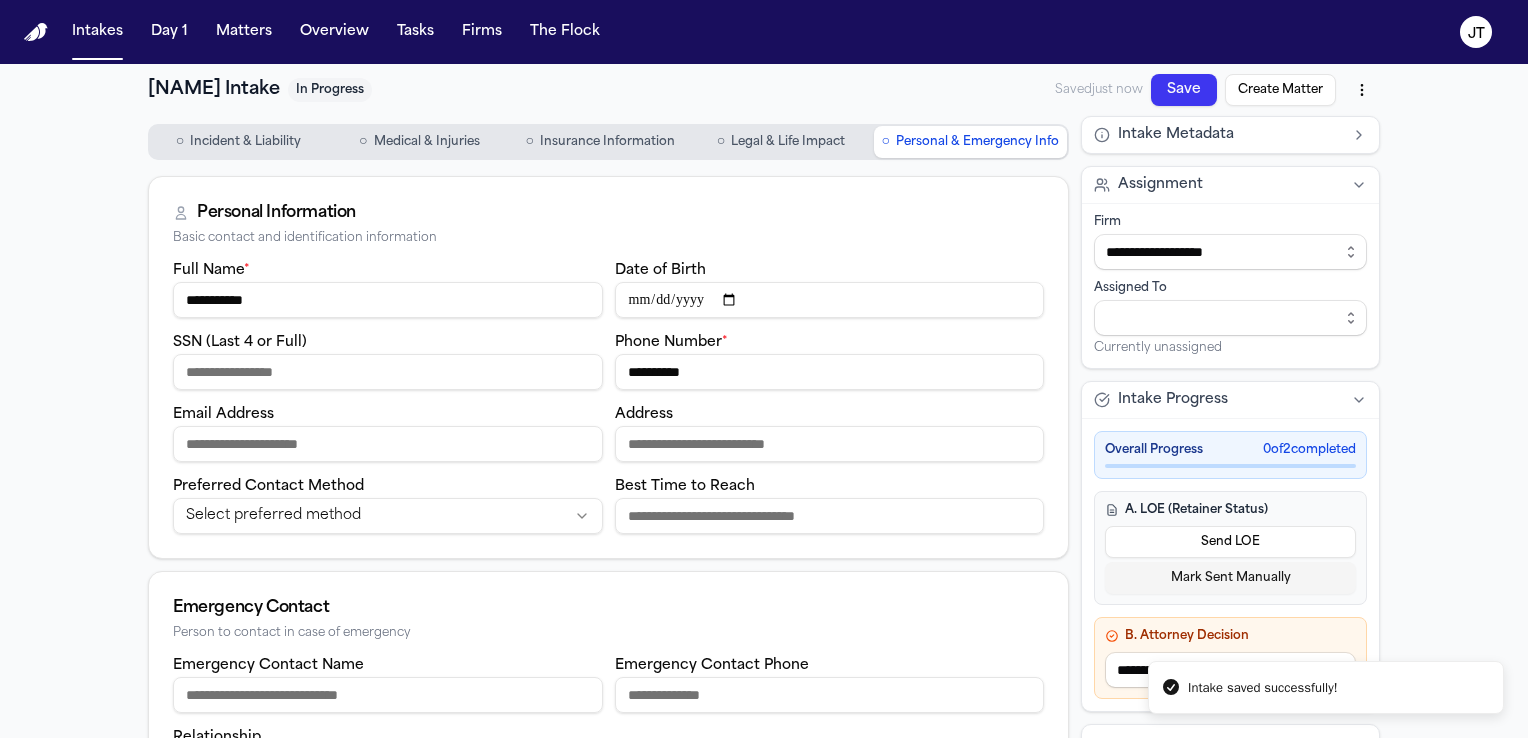 click on "**********" at bounding box center [764, 510] 